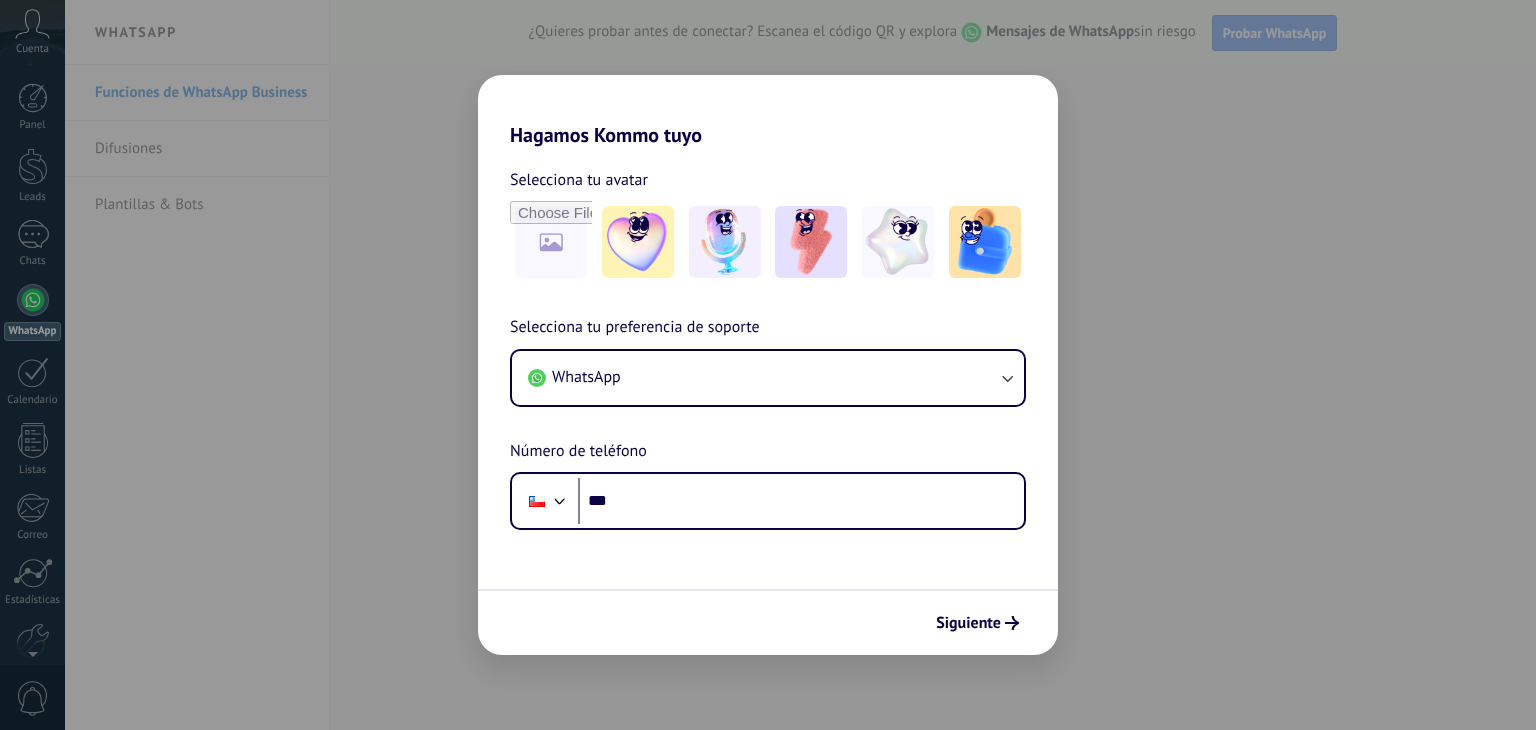 scroll, scrollTop: 0, scrollLeft: 0, axis: both 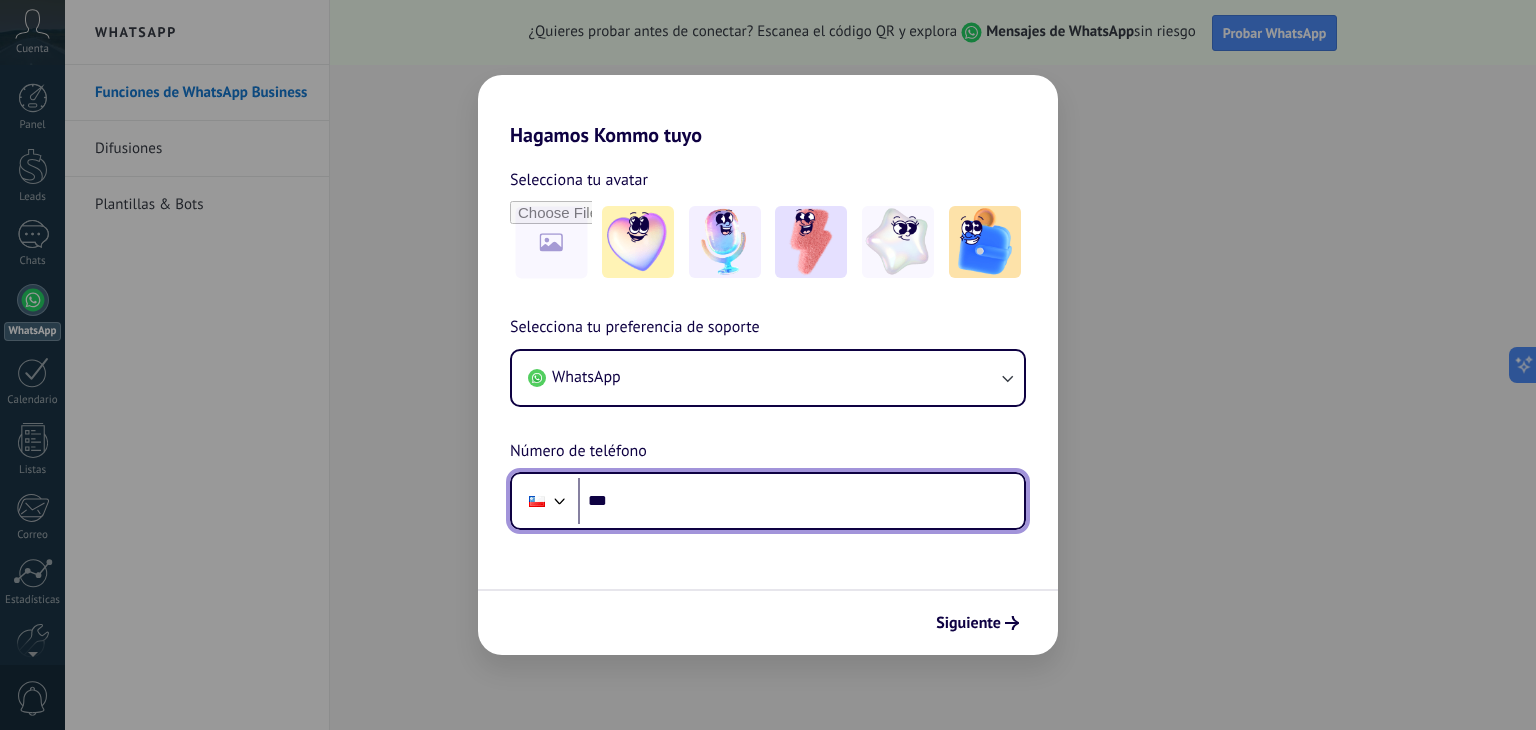 click on "***" at bounding box center (801, 501) 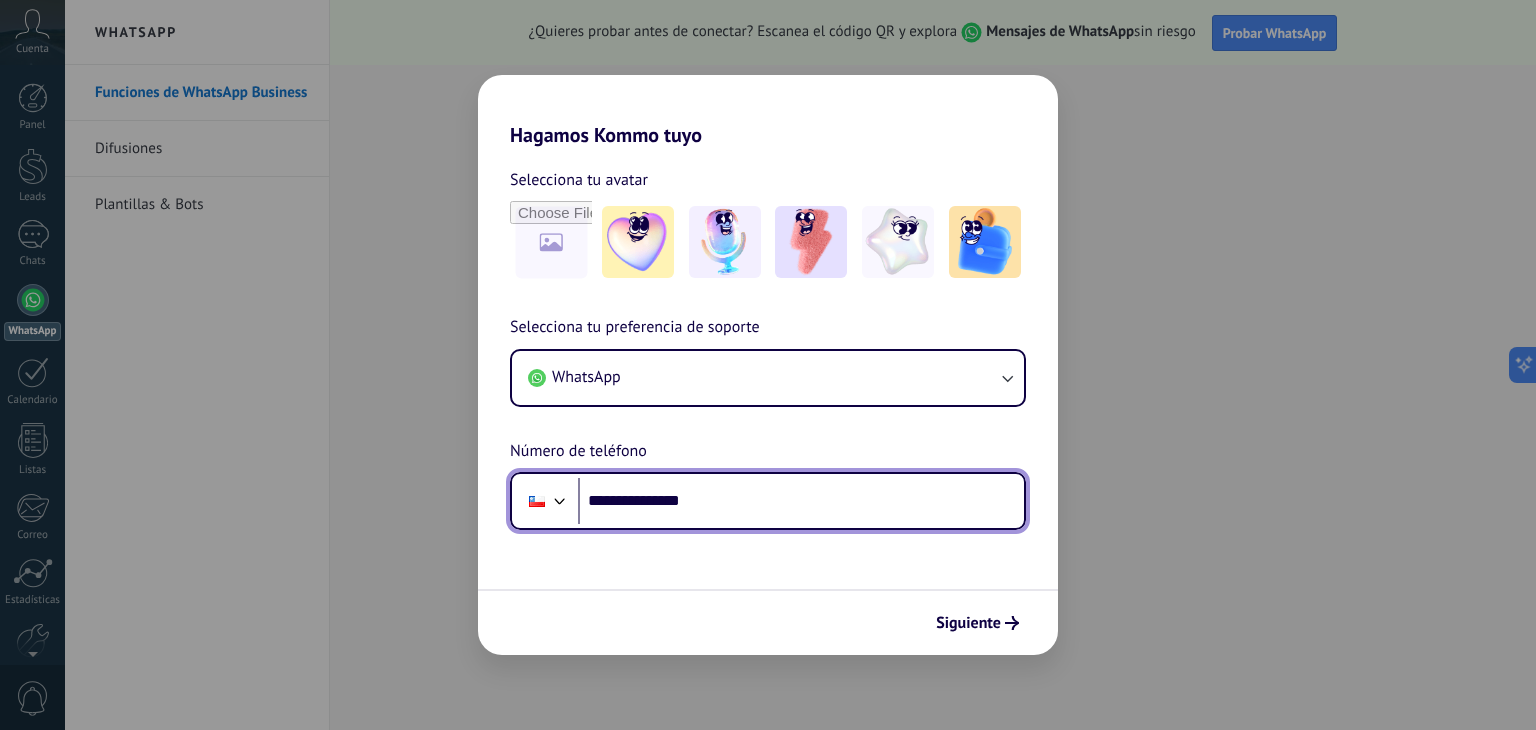 type on "**********" 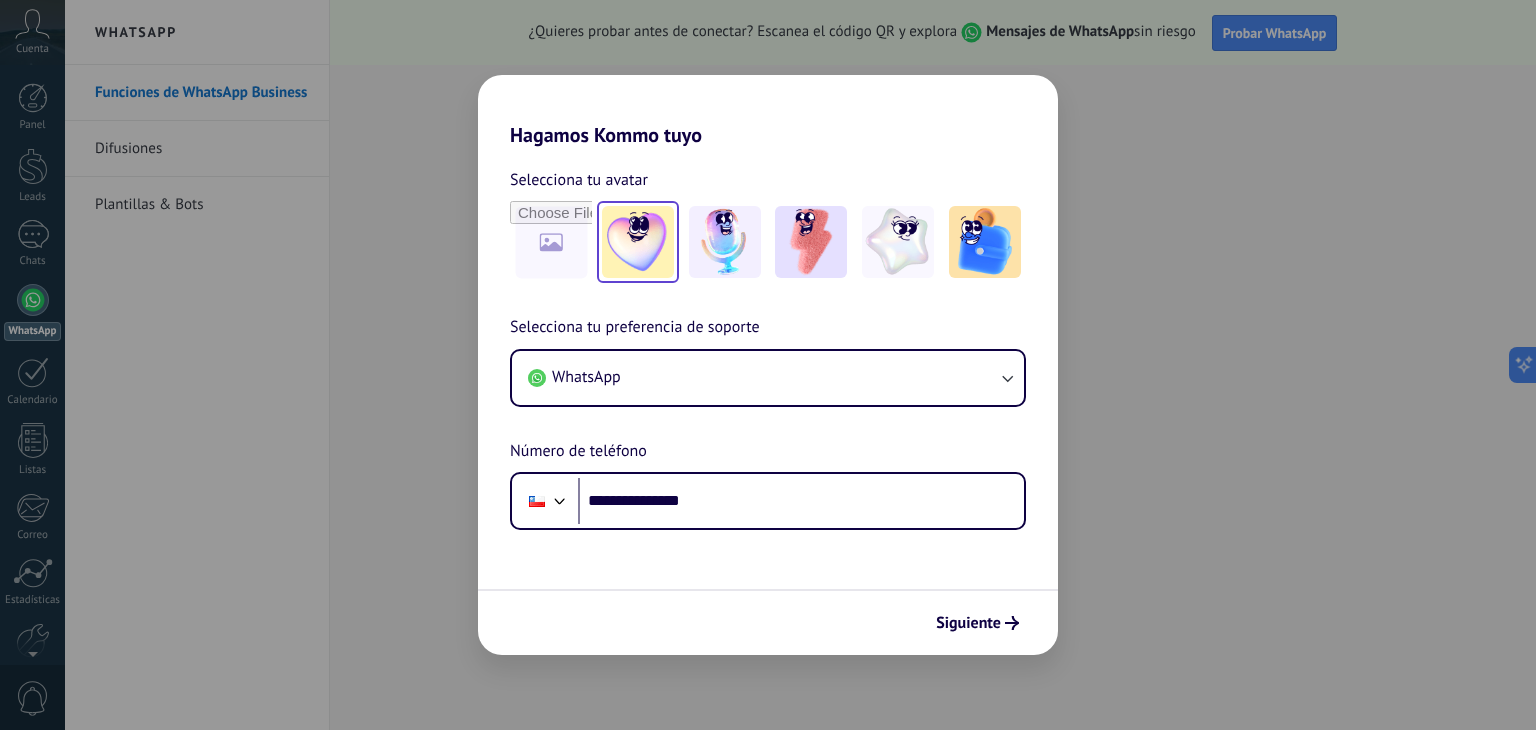 click at bounding box center (638, 242) 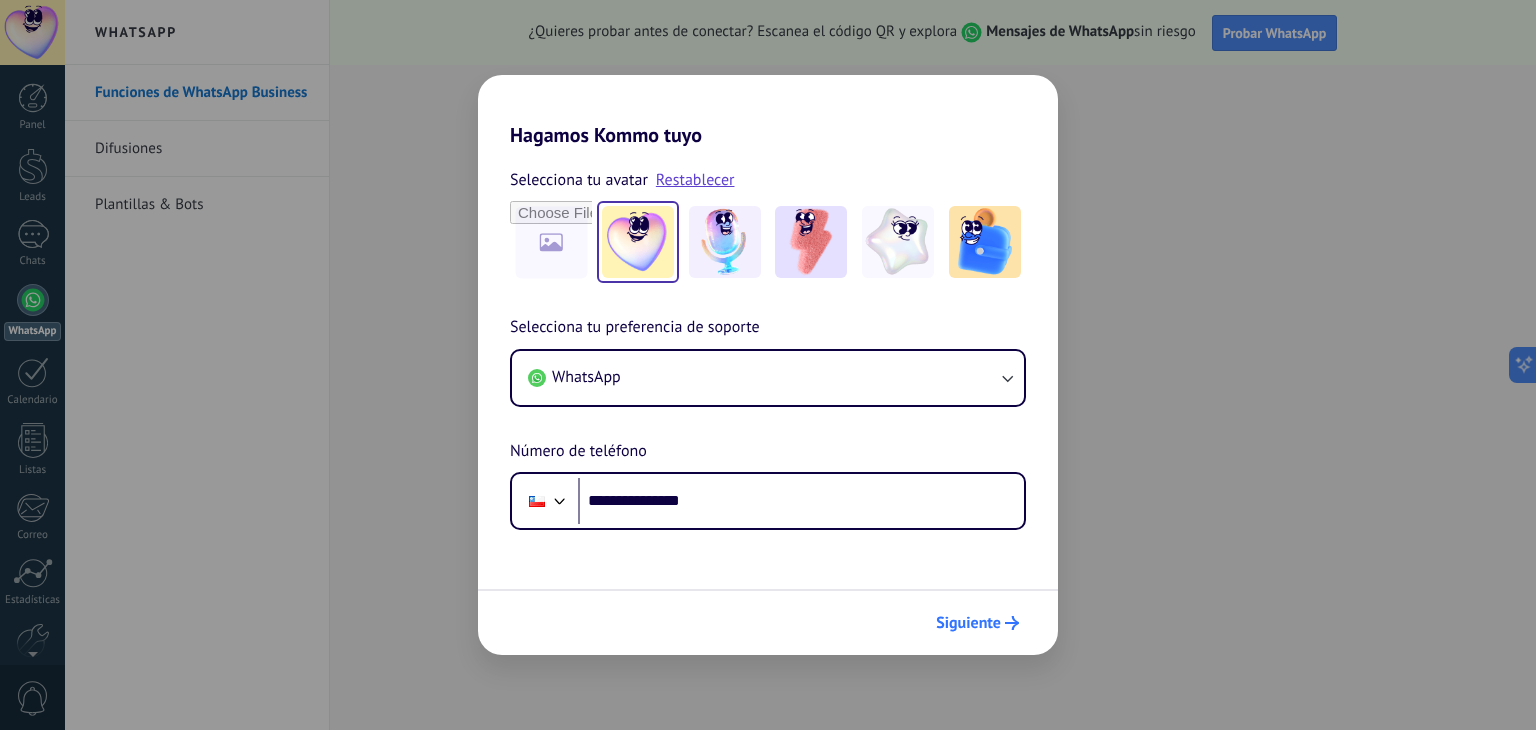 click on "Siguiente" at bounding box center [968, 623] 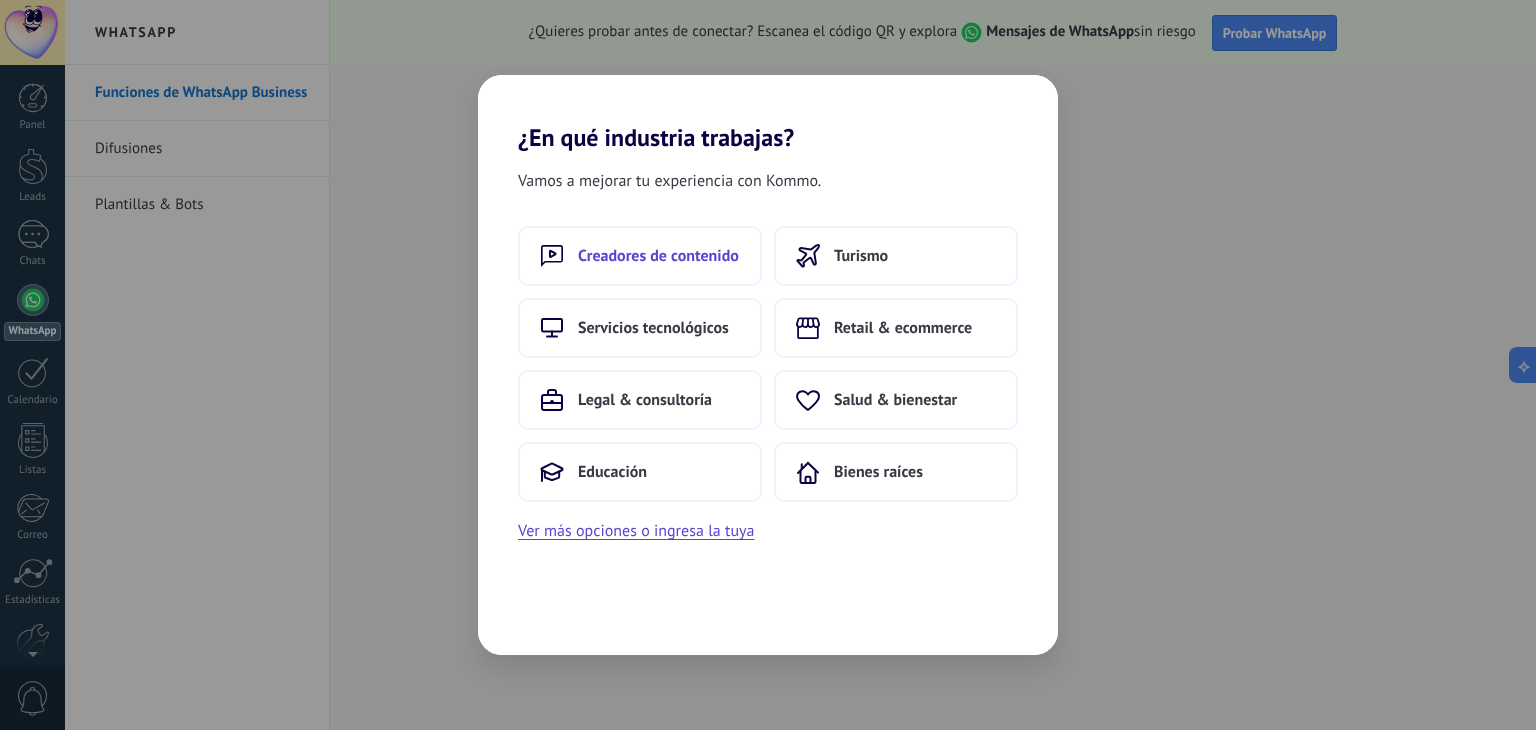 click on "Creadores de contenido" at bounding box center (658, 256) 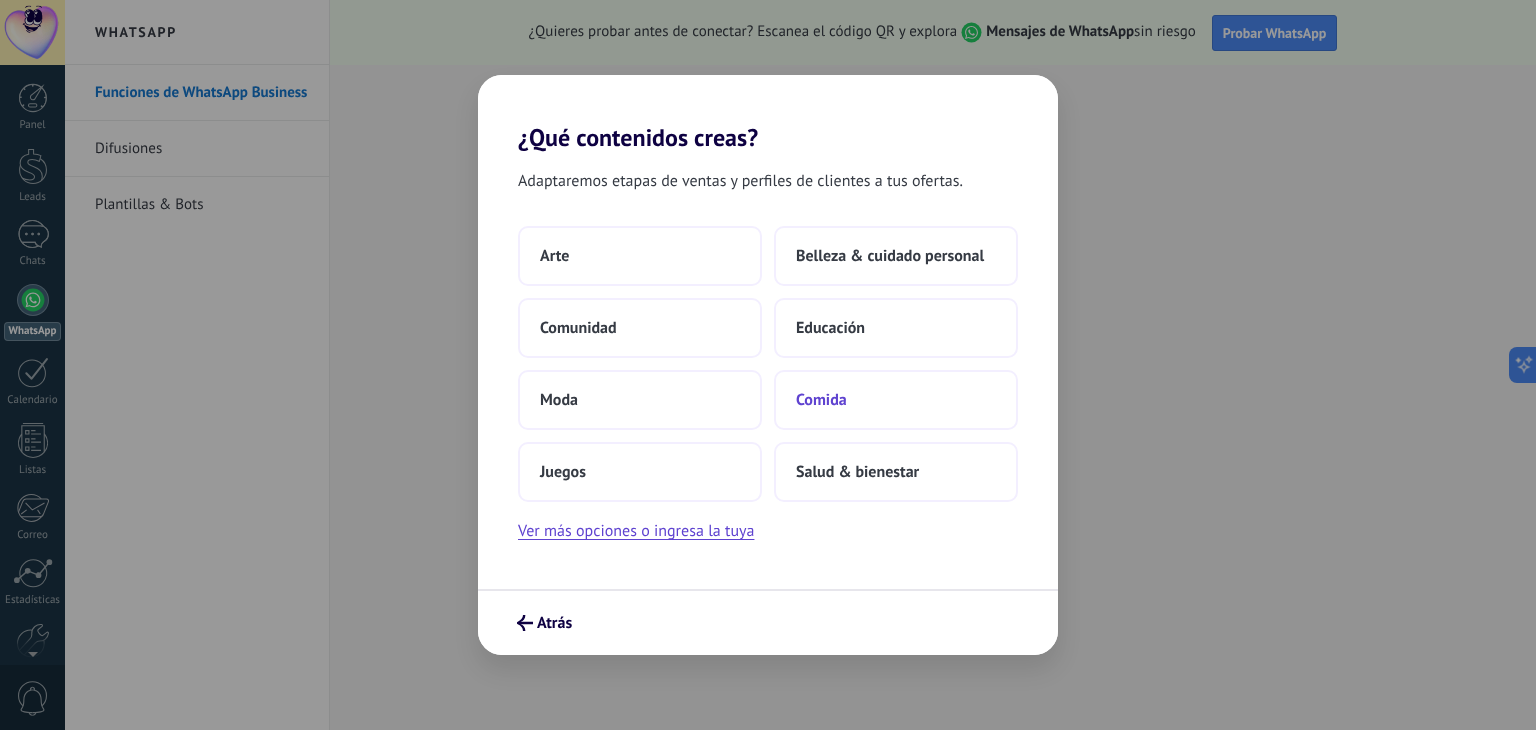 click on "Comida" at bounding box center (896, 400) 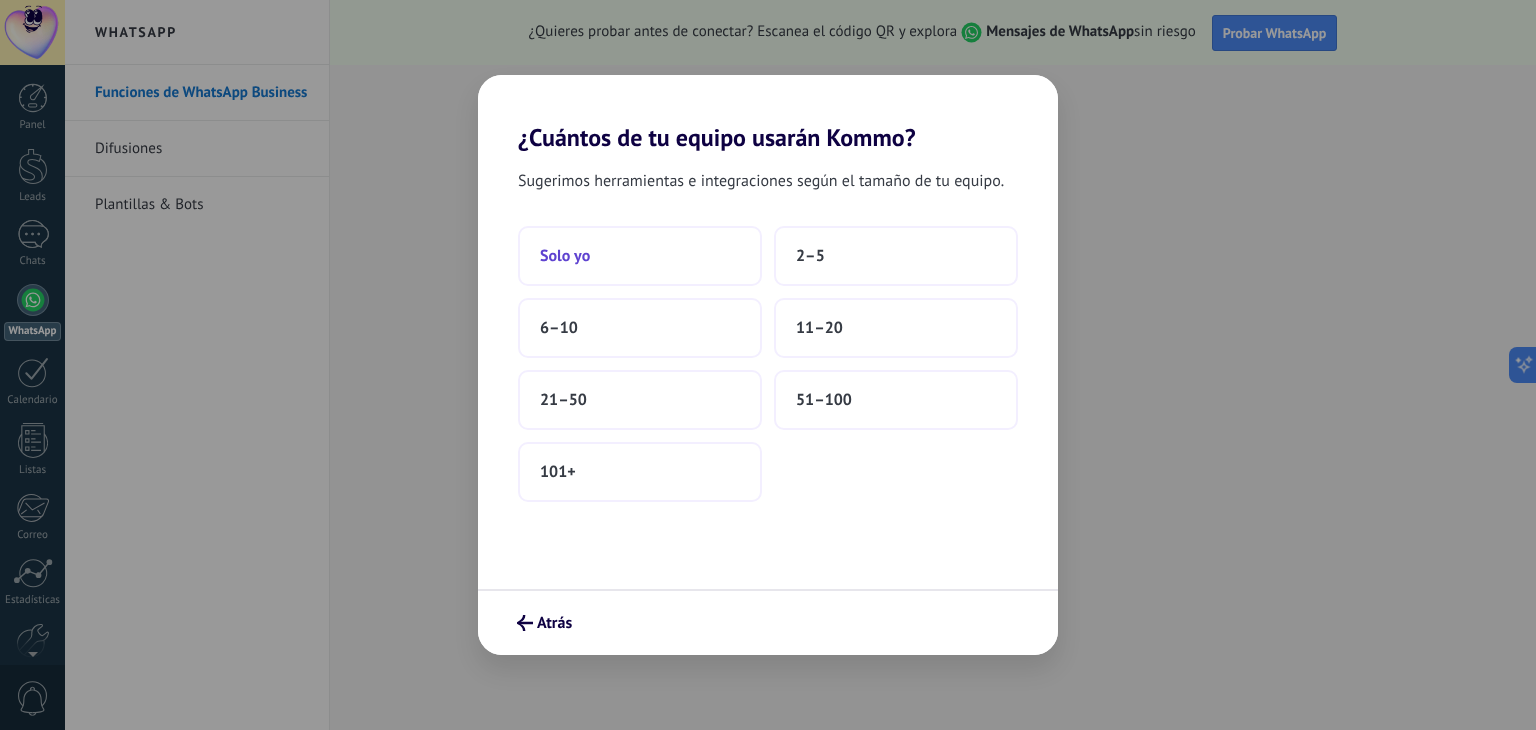click on "Solo yo" at bounding box center (565, 256) 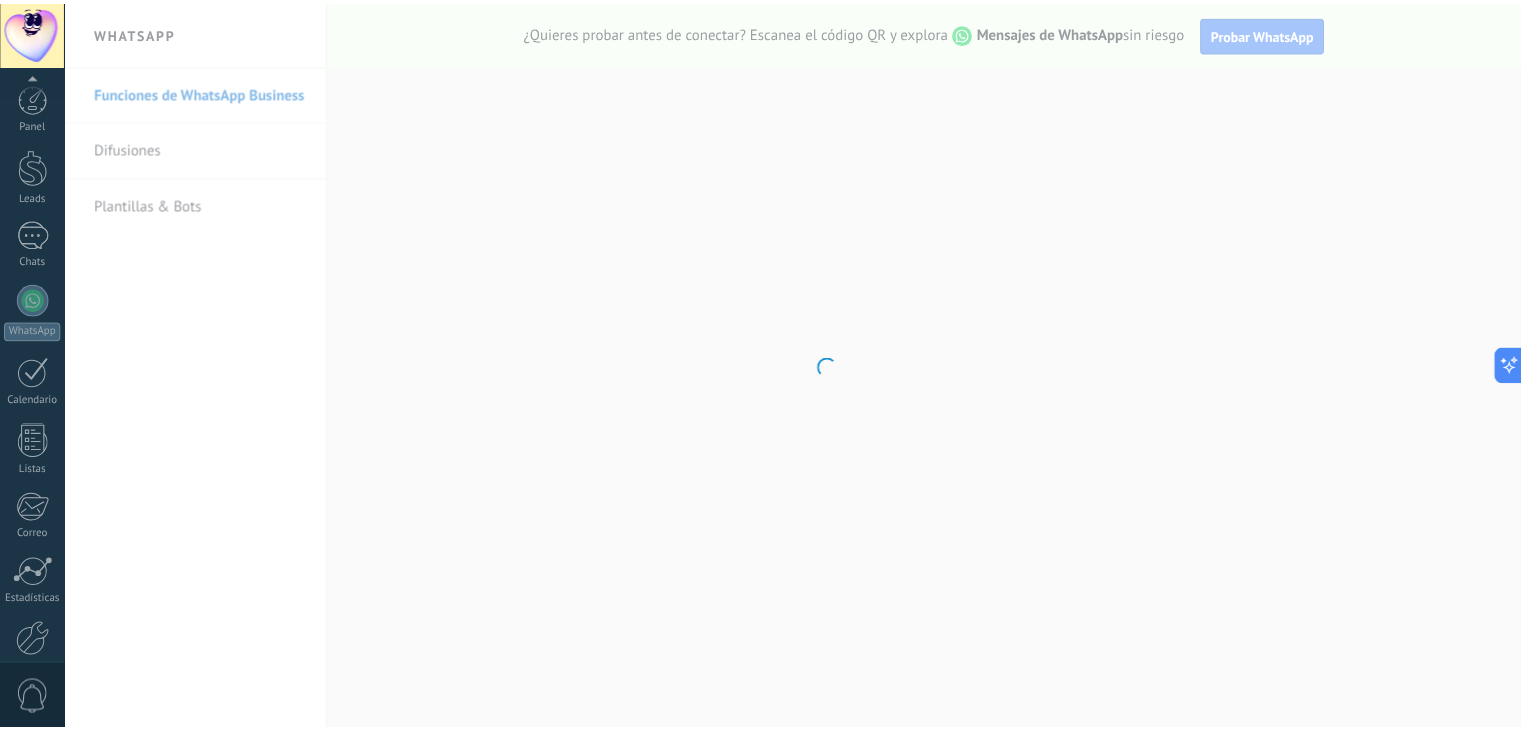 scroll, scrollTop: 101, scrollLeft: 0, axis: vertical 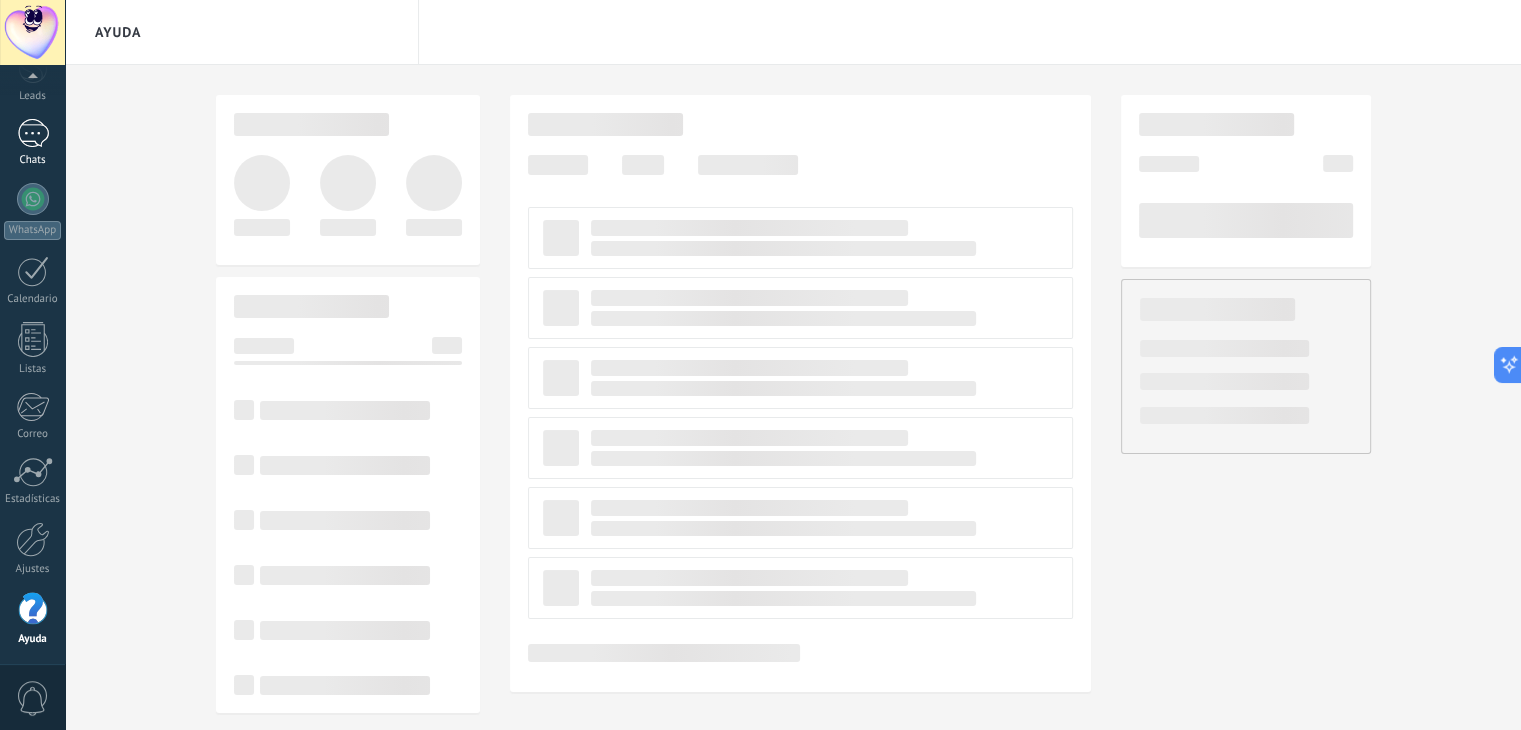 click at bounding box center [33, 133] 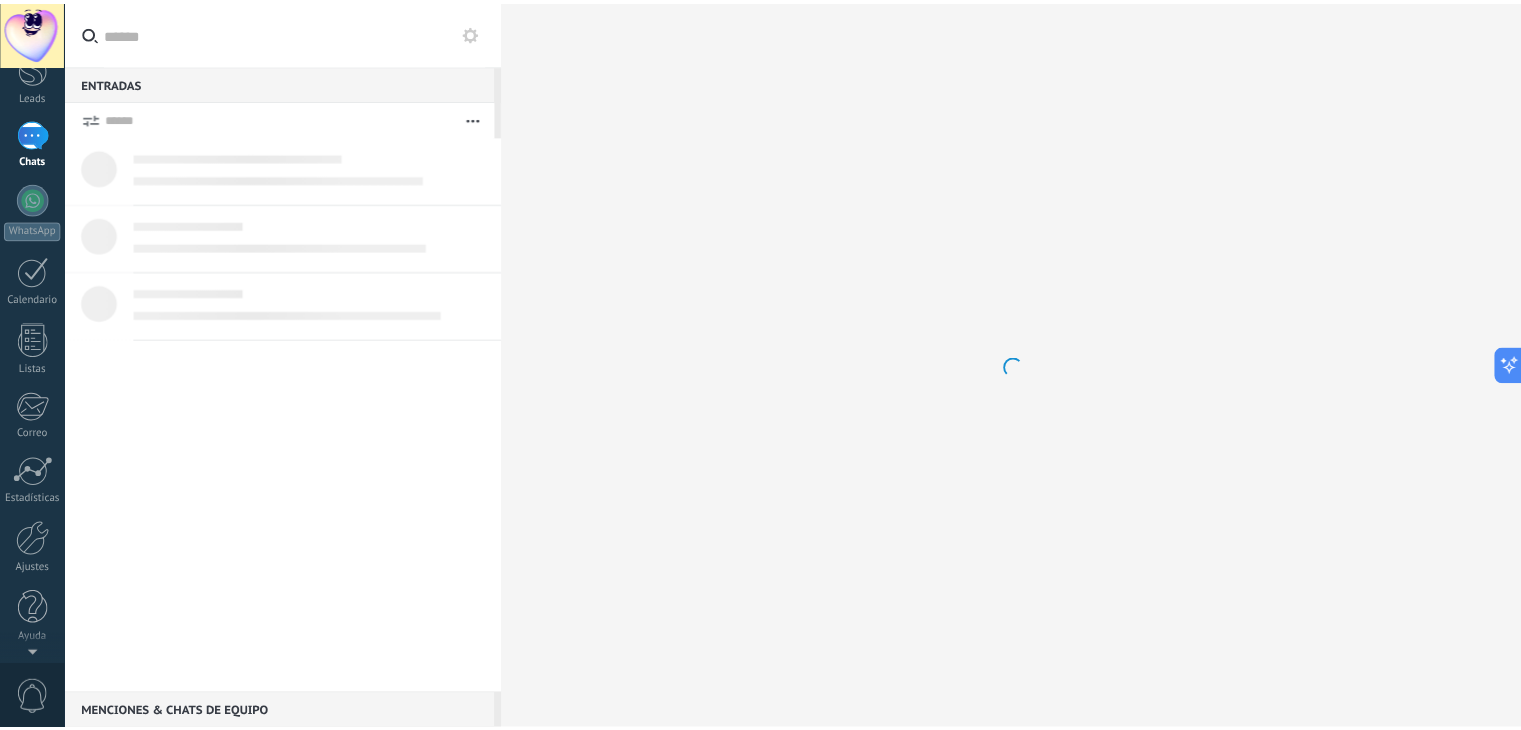 scroll, scrollTop: 0, scrollLeft: 0, axis: both 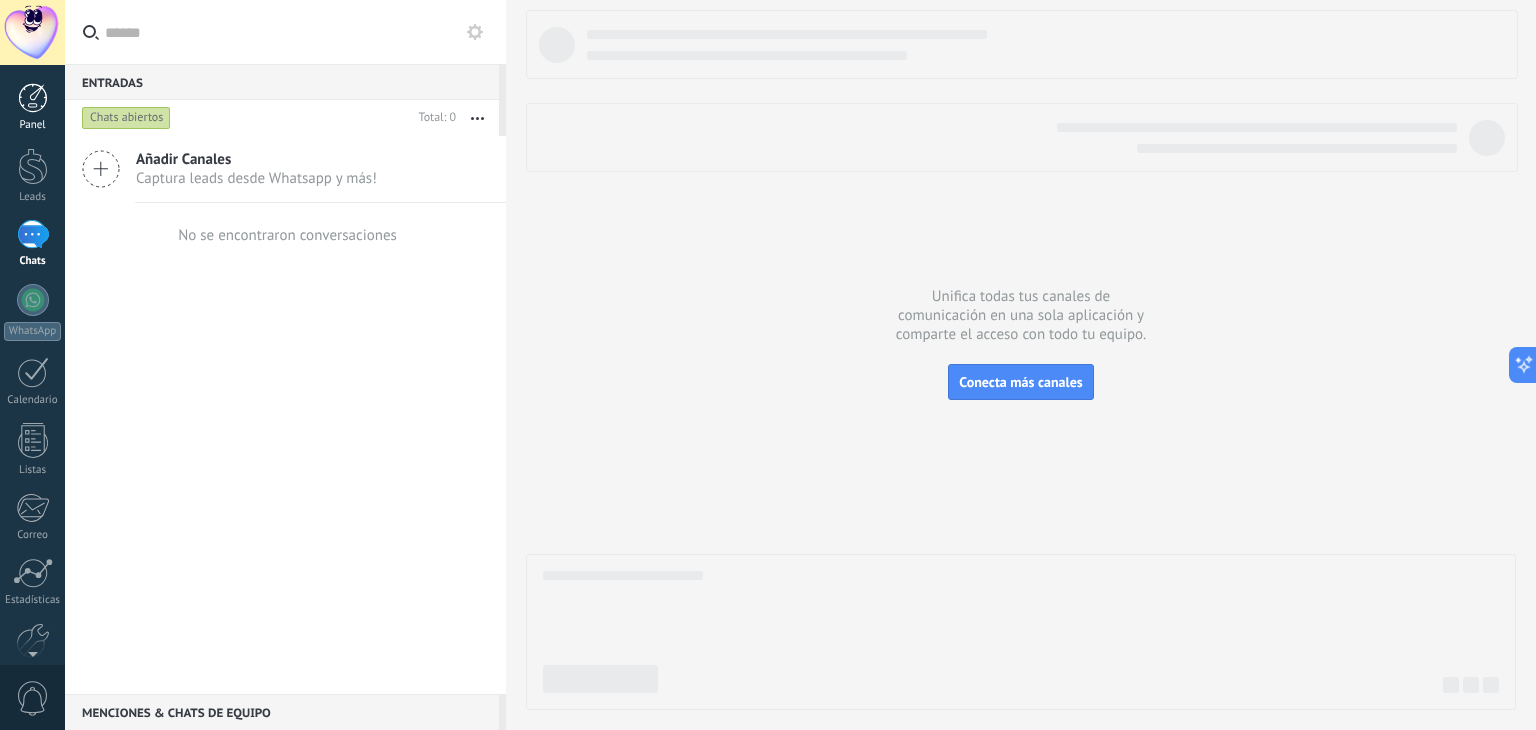 click at bounding box center [33, 98] 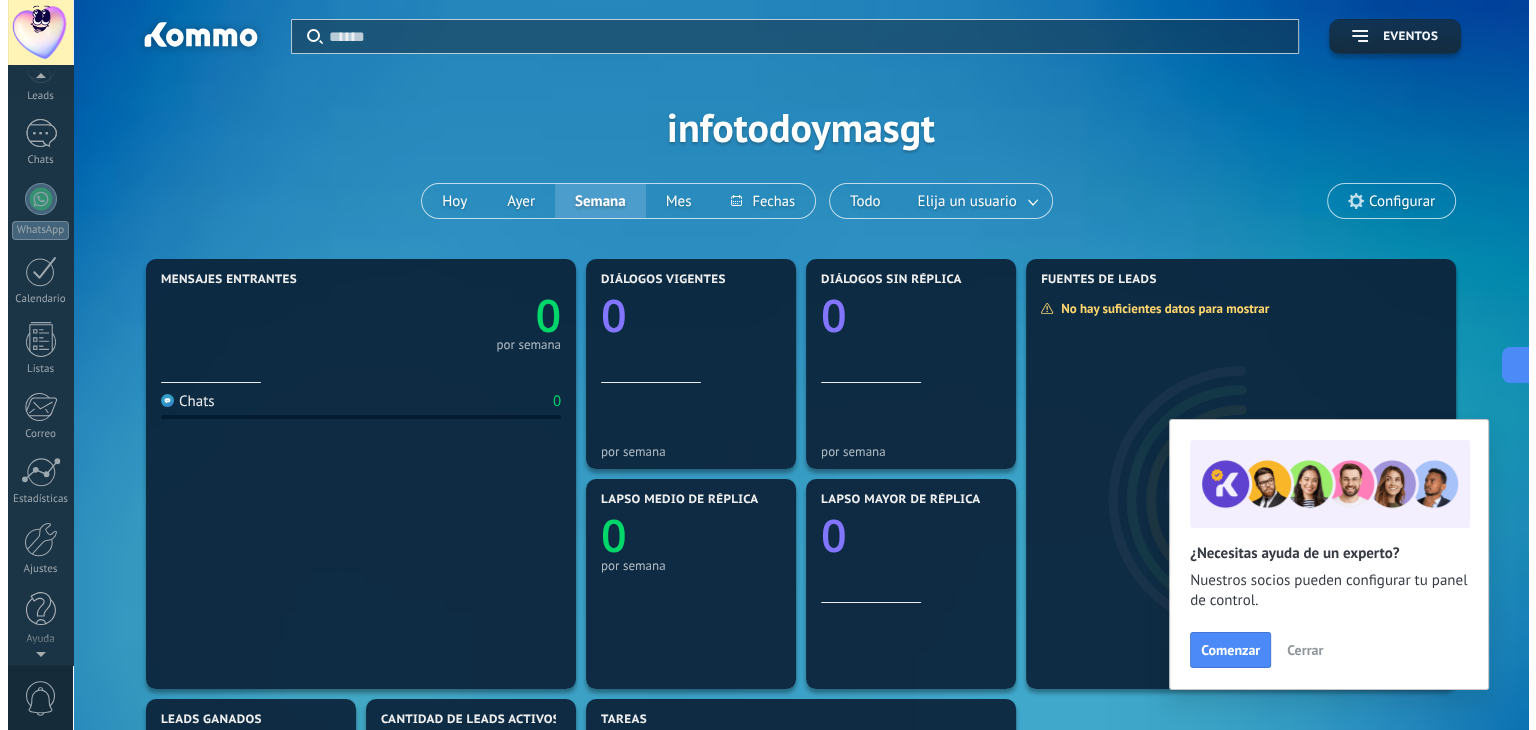 scroll, scrollTop: 0, scrollLeft: 0, axis: both 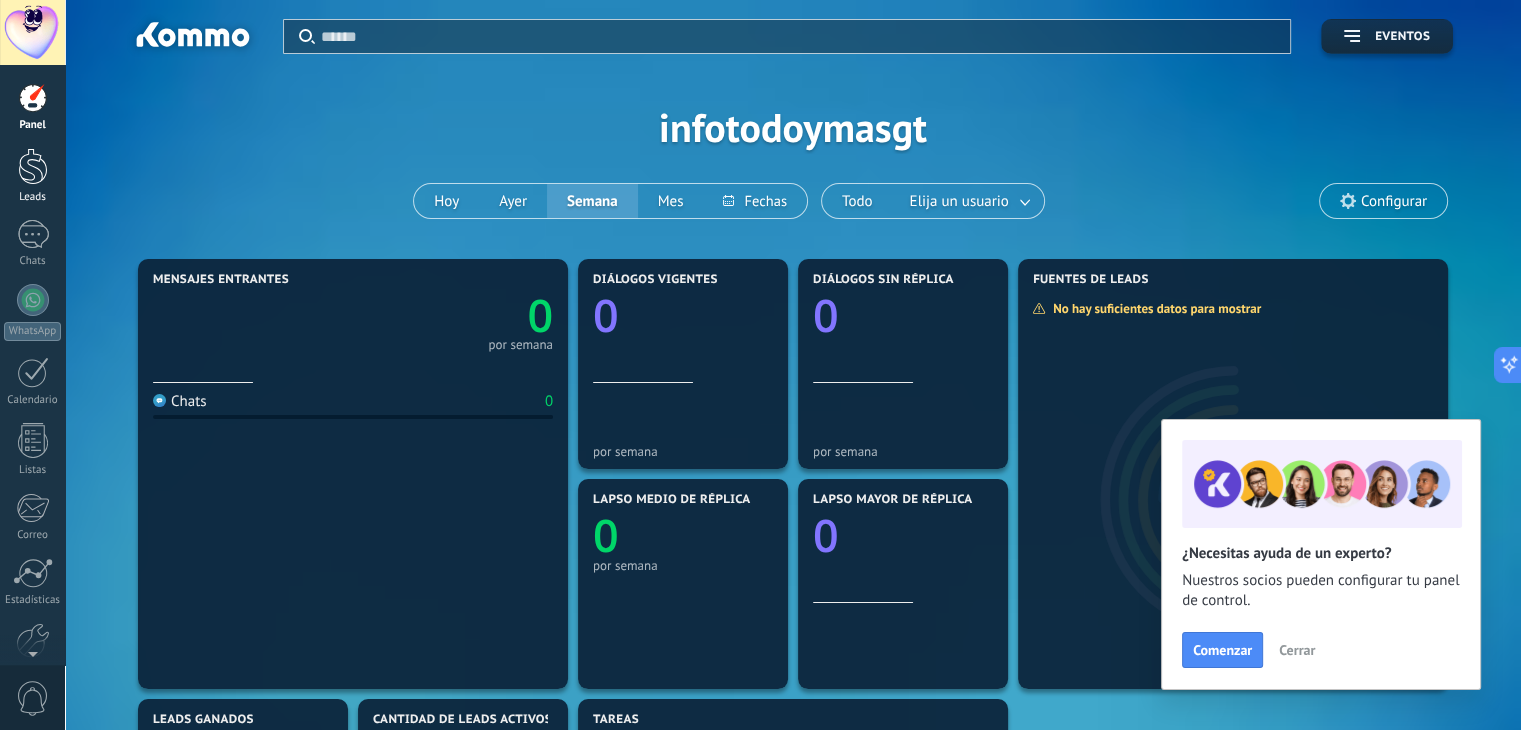click at bounding box center [33, 166] 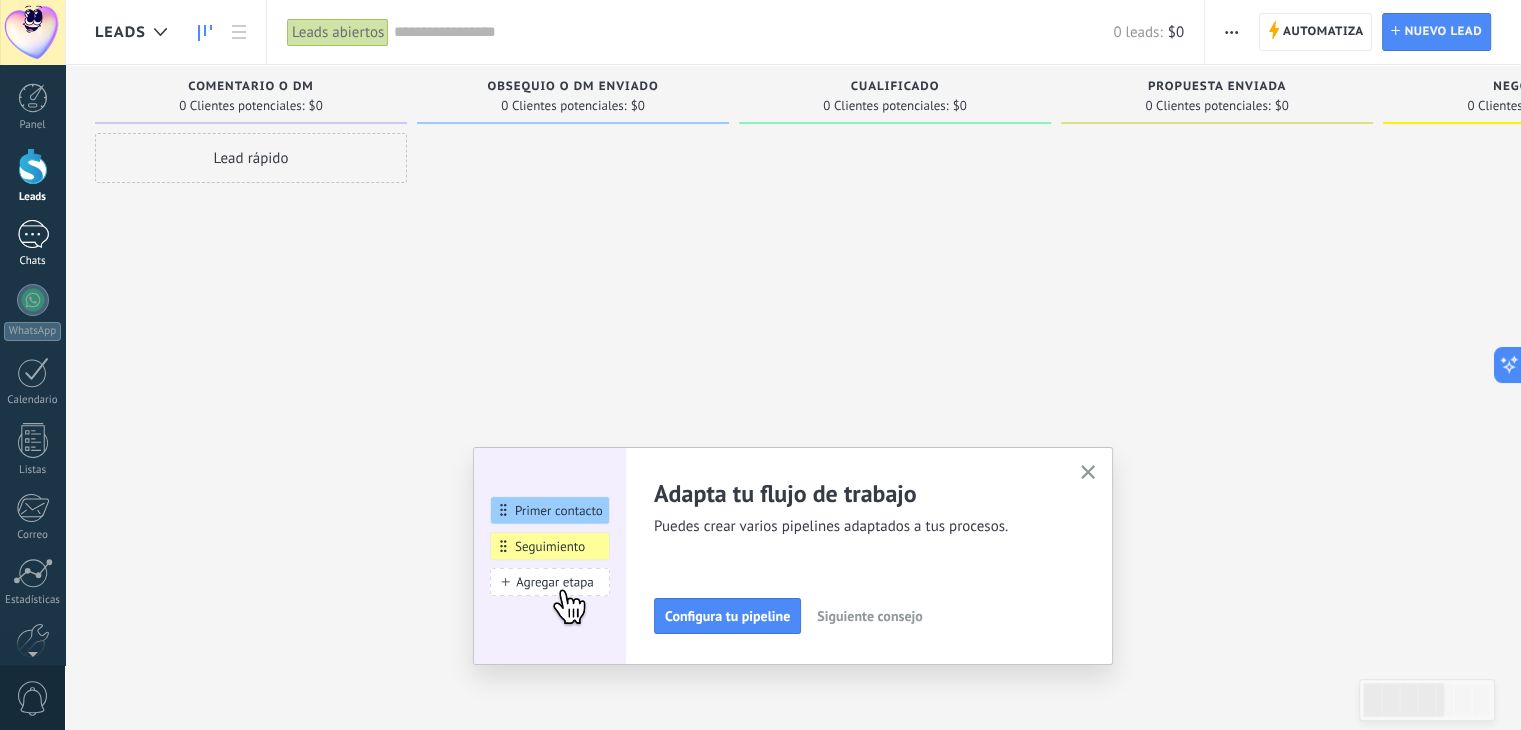 click at bounding box center [33, 234] 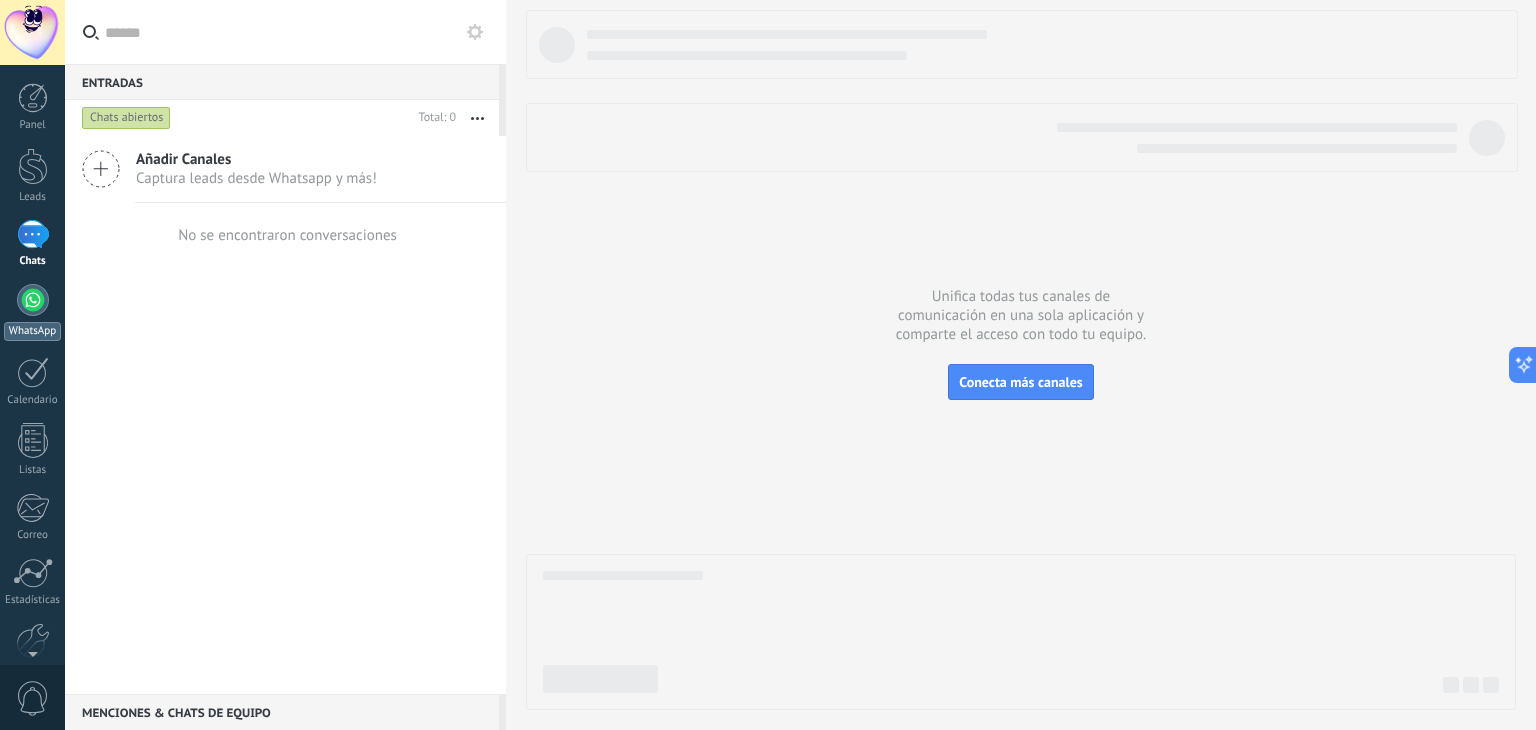 click on "WhatsApp" at bounding box center (32, 312) 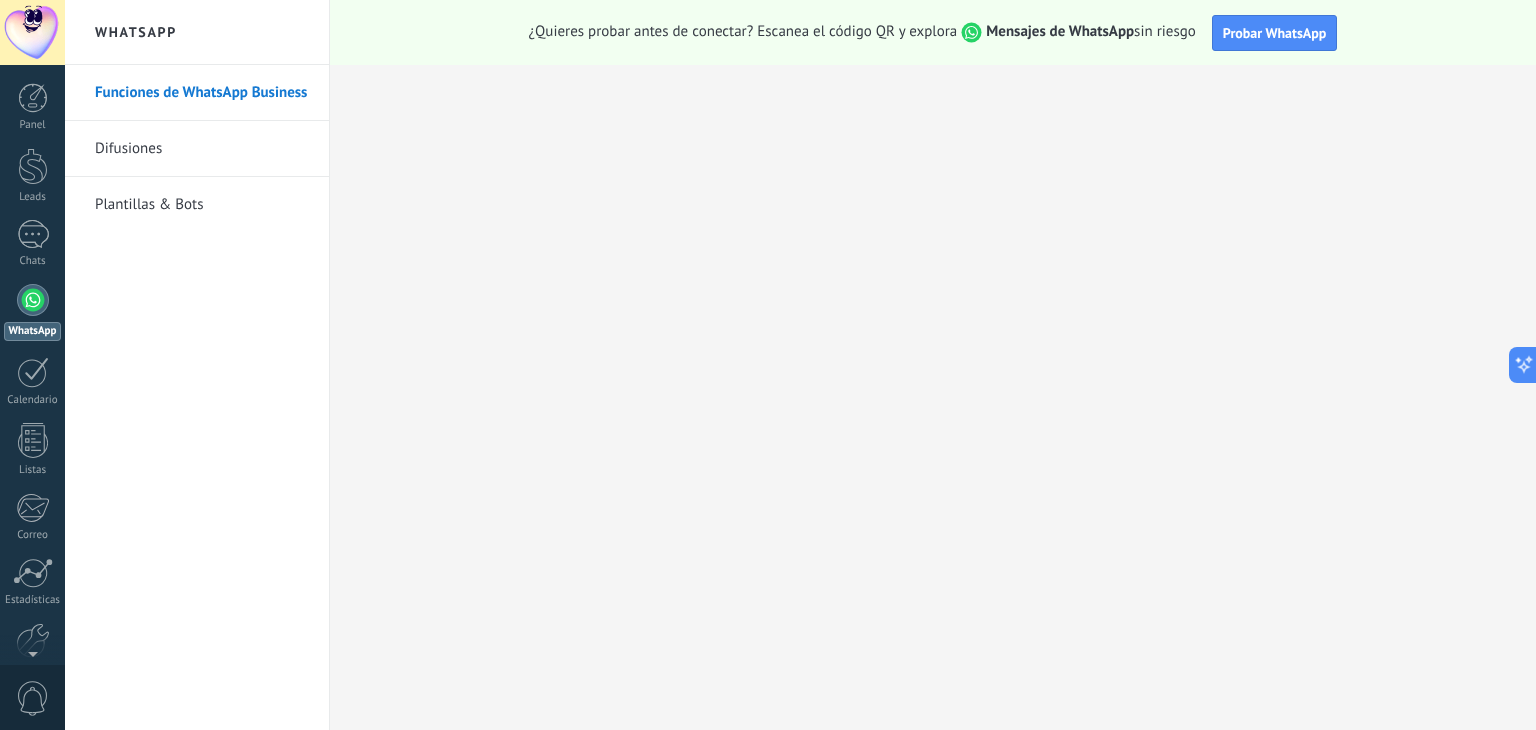 click at bounding box center [32, 32] 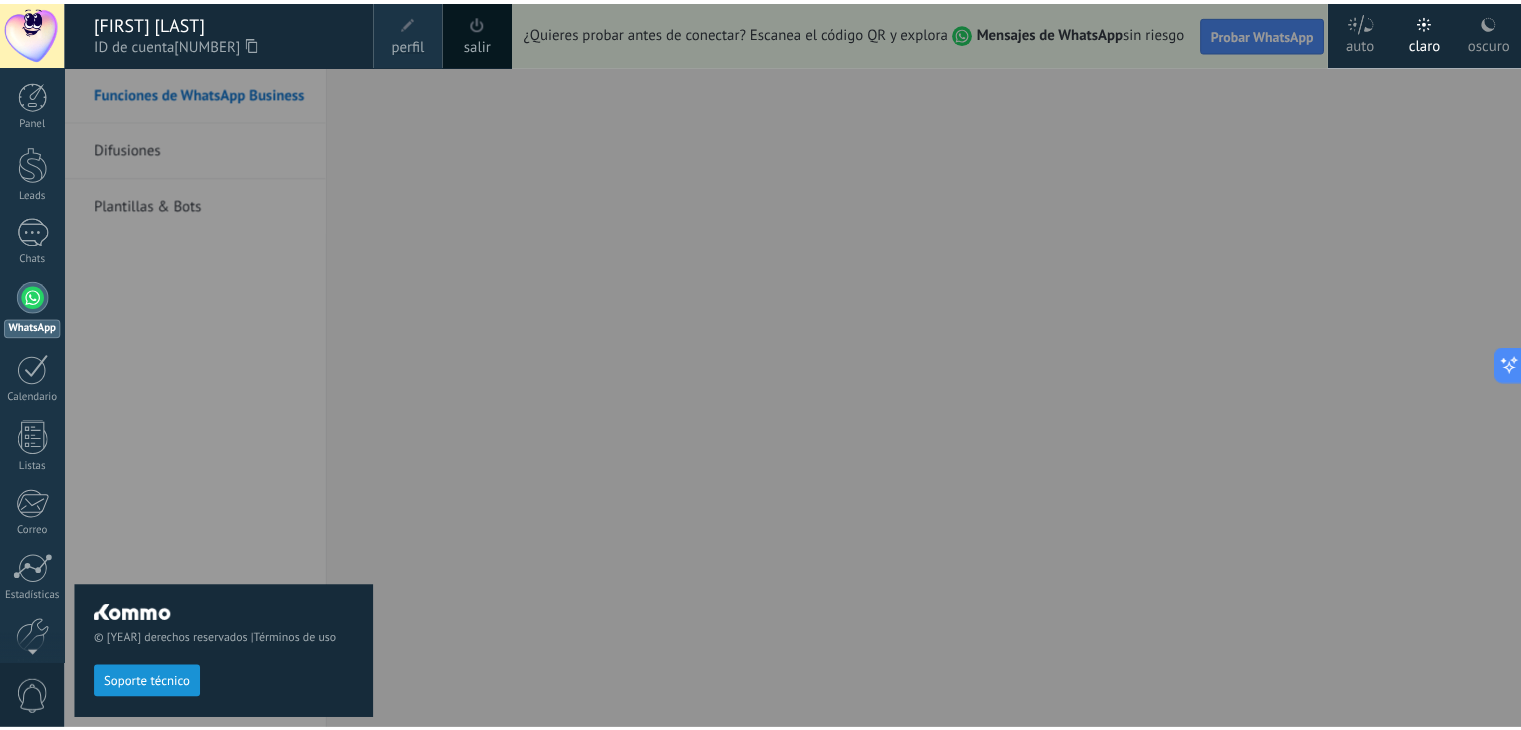 scroll, scrollTop: 0, scrollLeft: 0, axis: both 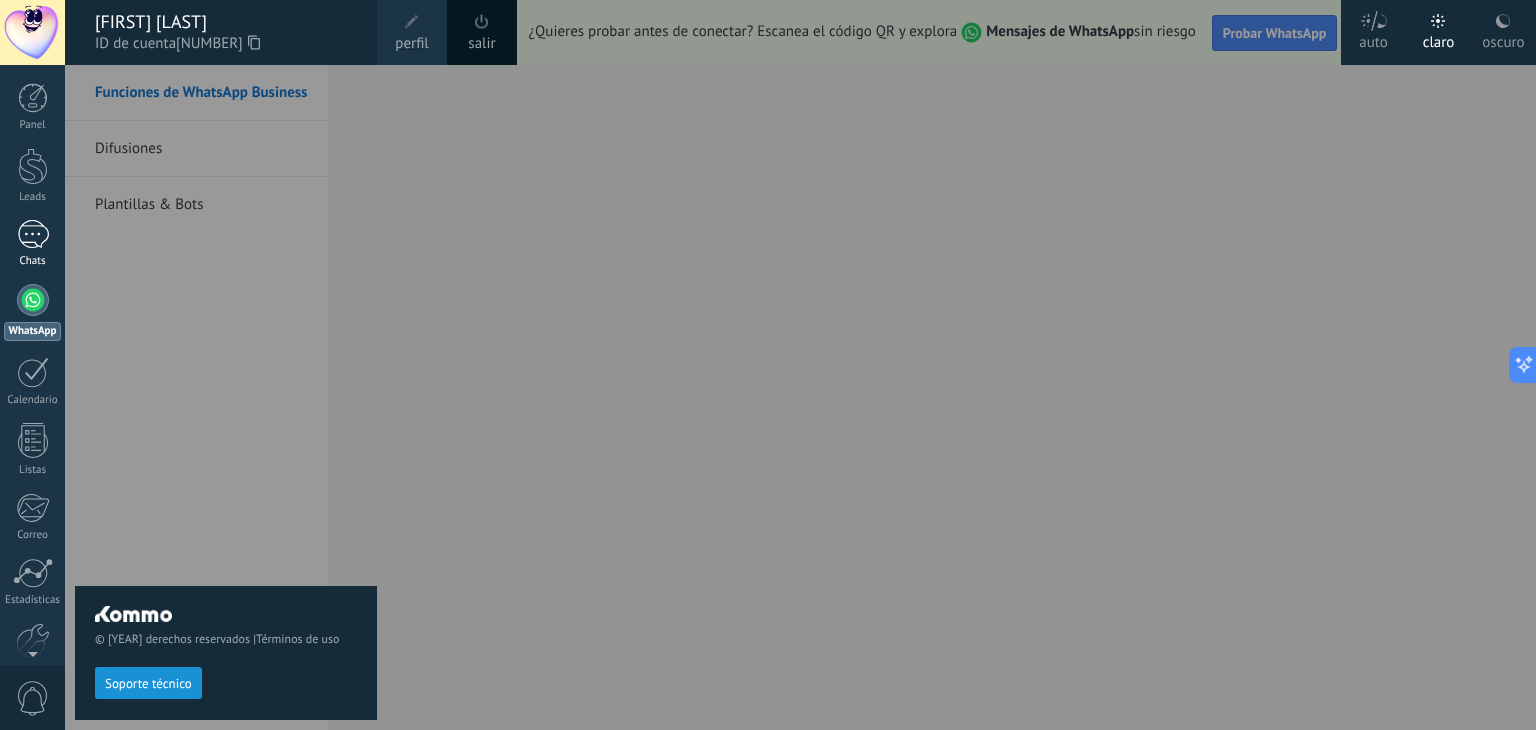 click at bounding box center (33, 234) 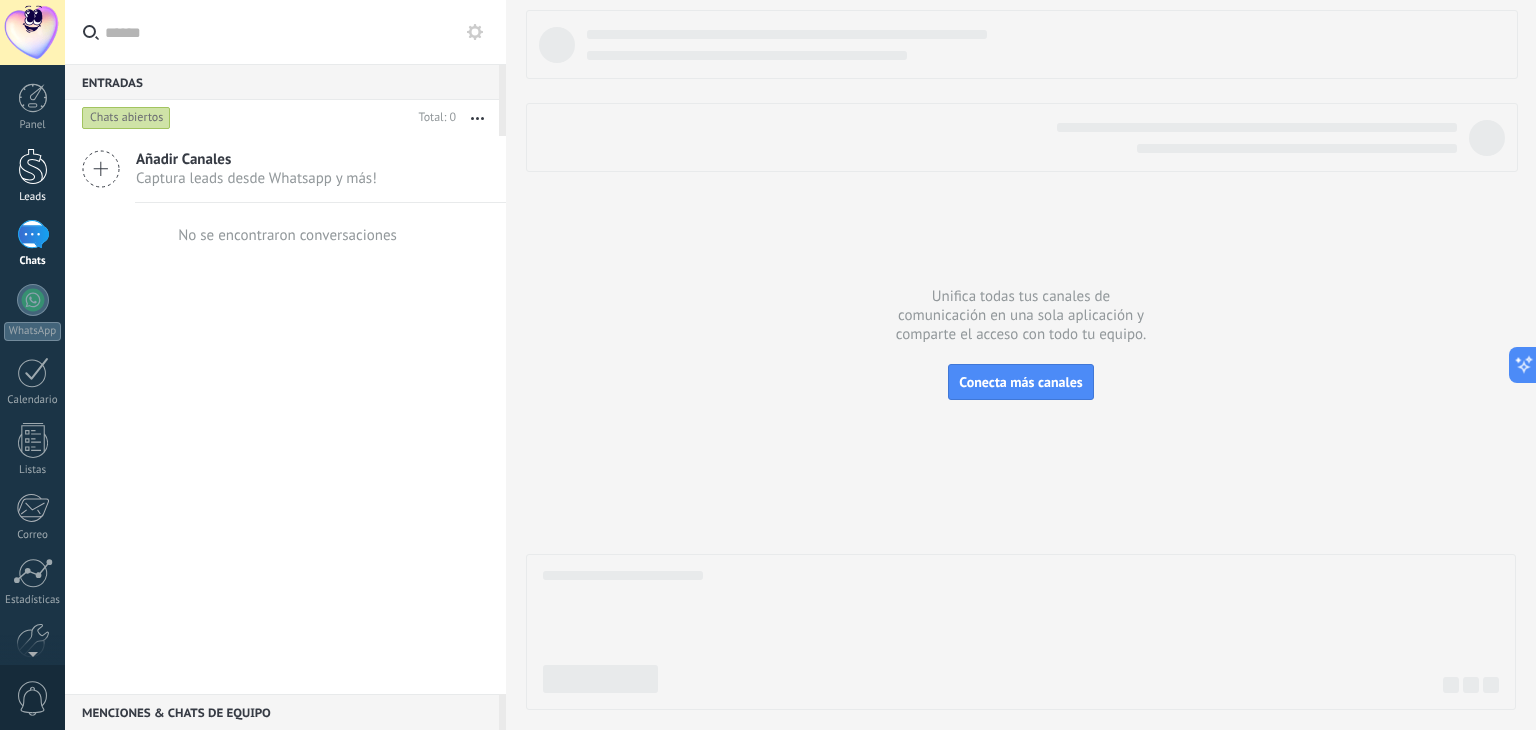 click on "Leads" at bounding box center [32, 176] 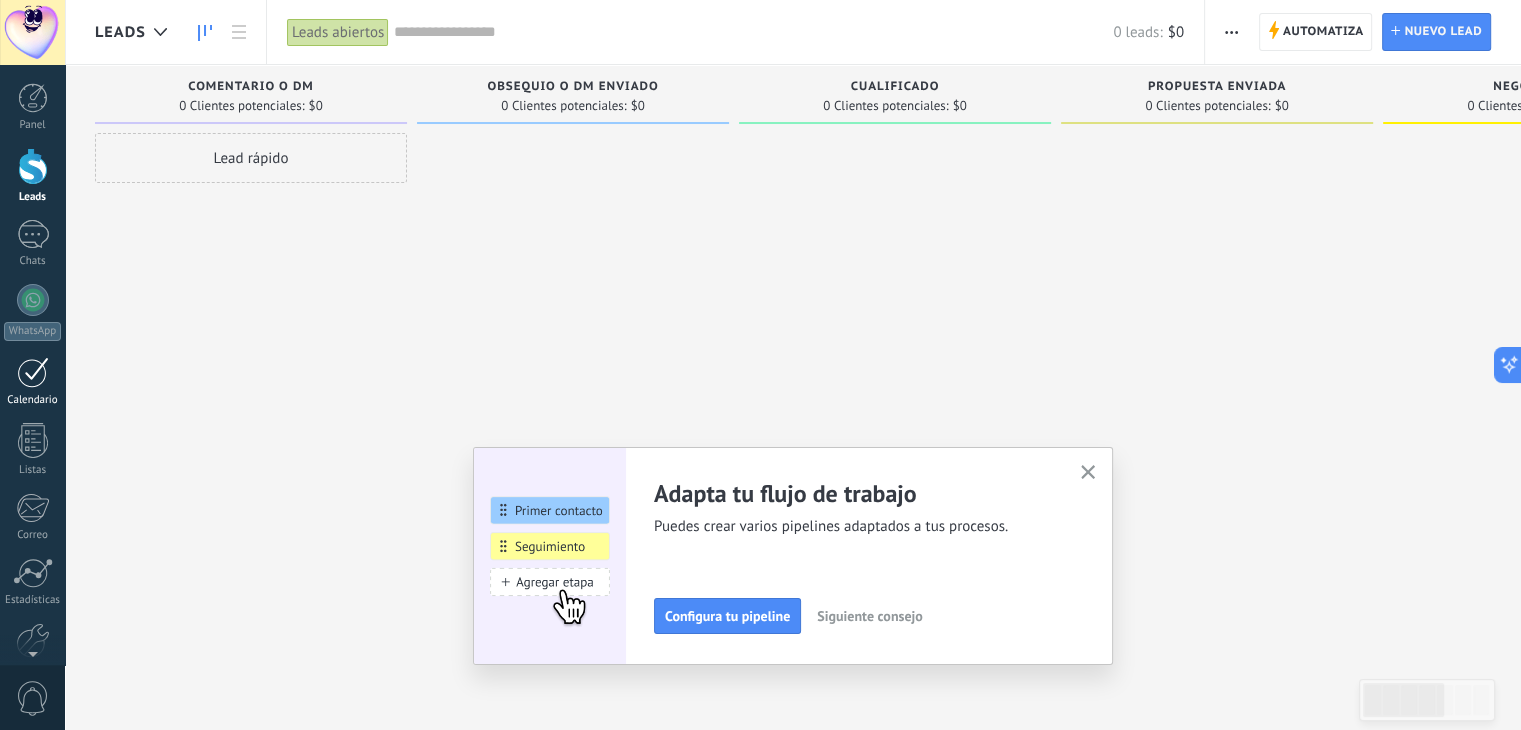 scroll, scrollTop: 101, scrollLeft: 0, axis: vertical 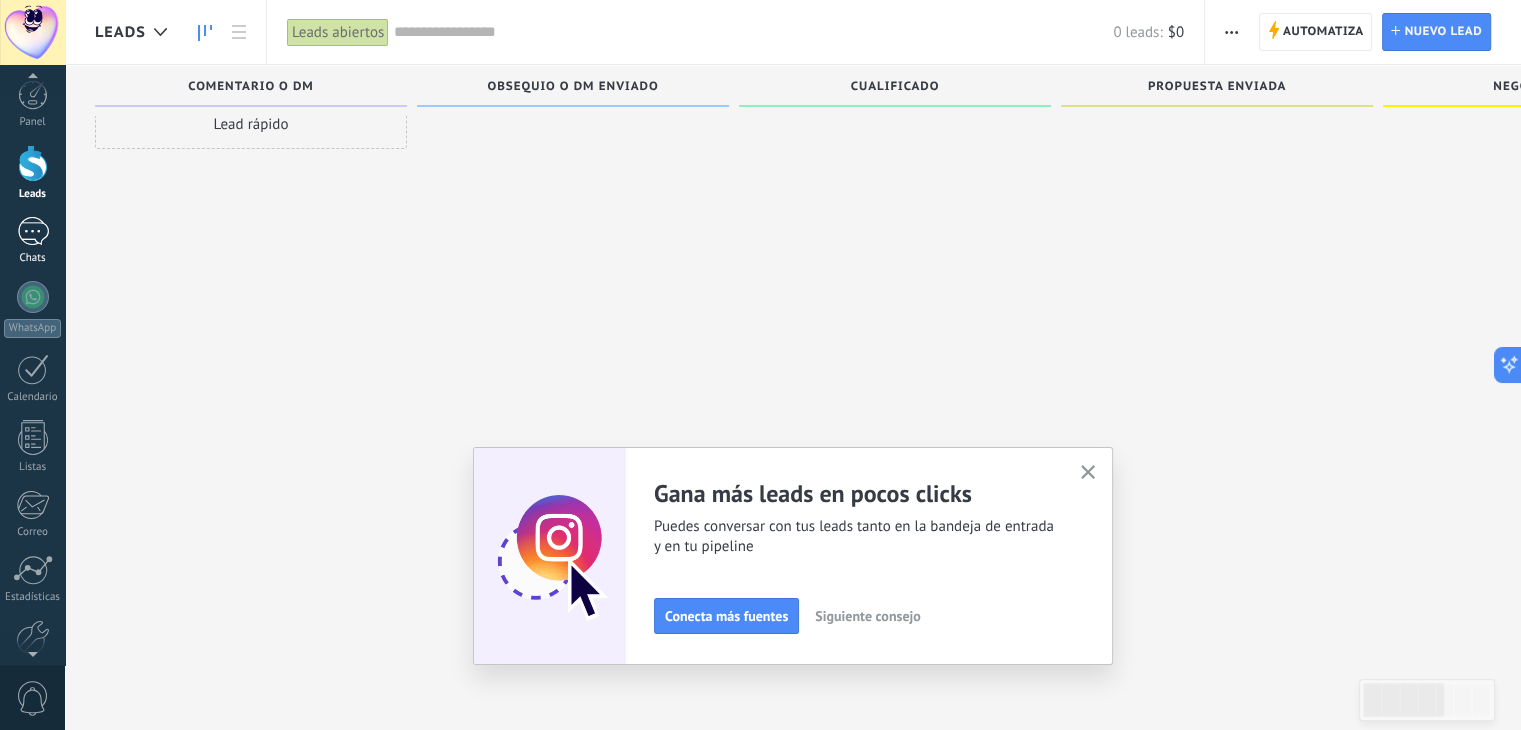click at bounding box center [33, 231] 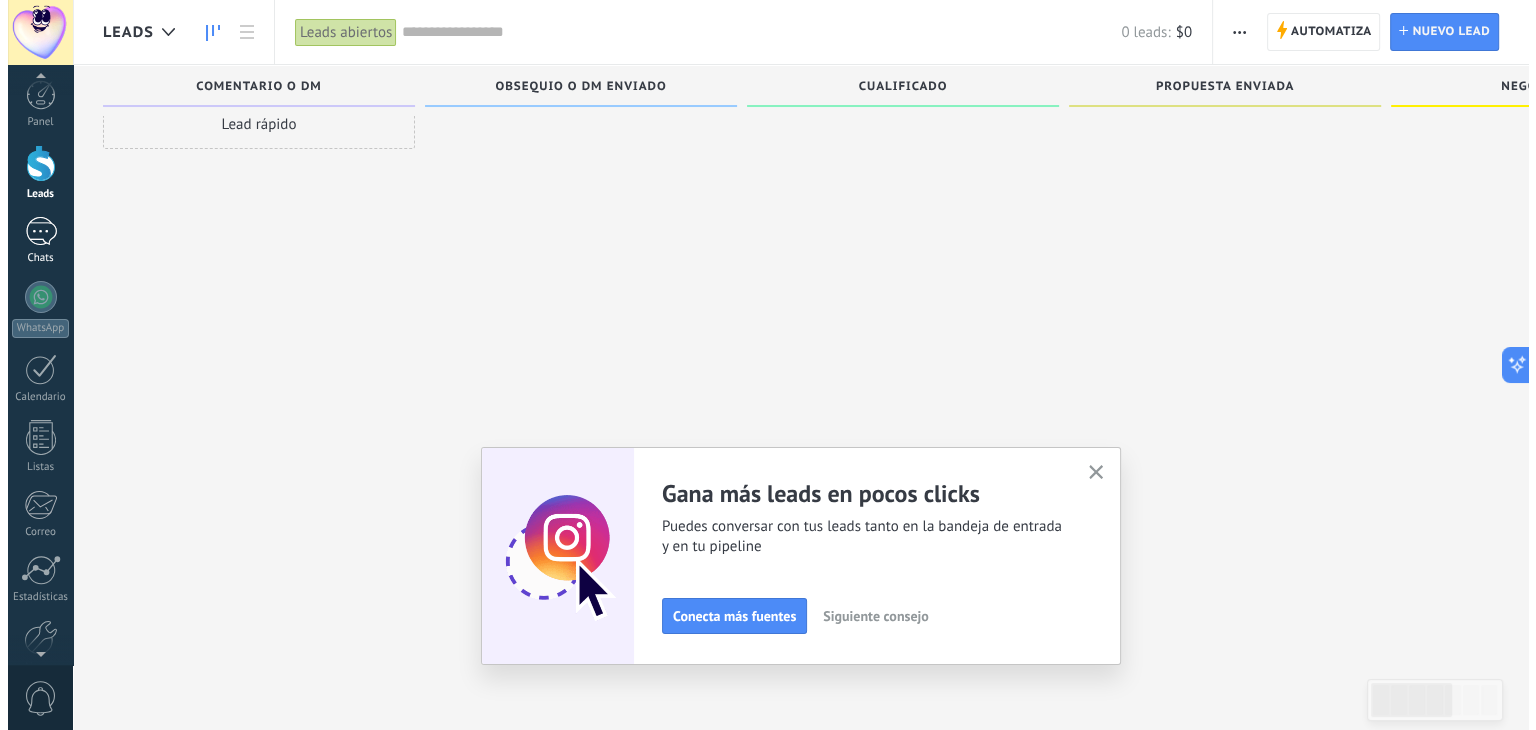 scroll, scrollTop: 0, scrollLeft: 0, axis: both 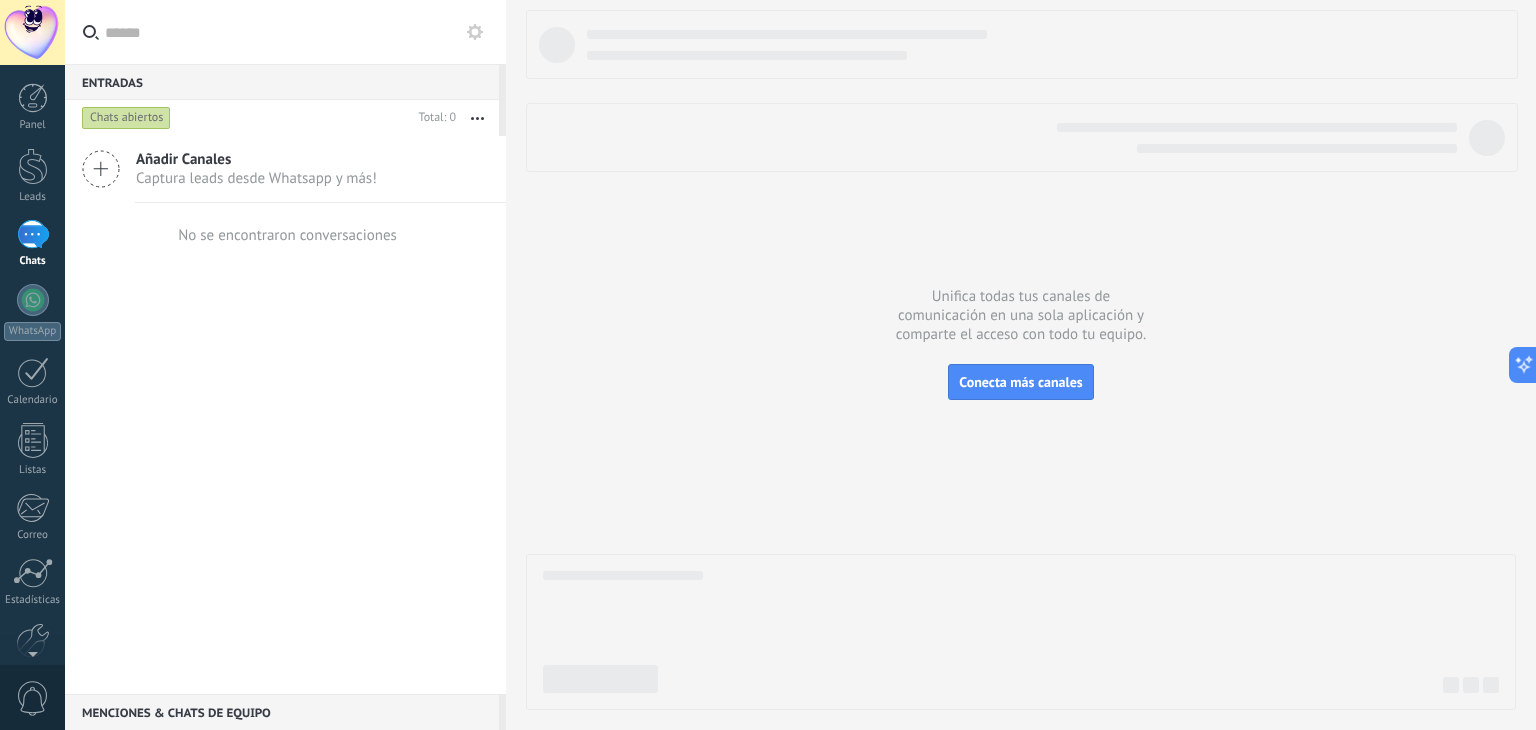click on "Panel
Leads
Chats
WhatsApp
Clientes" at bounding box center [32, 425] 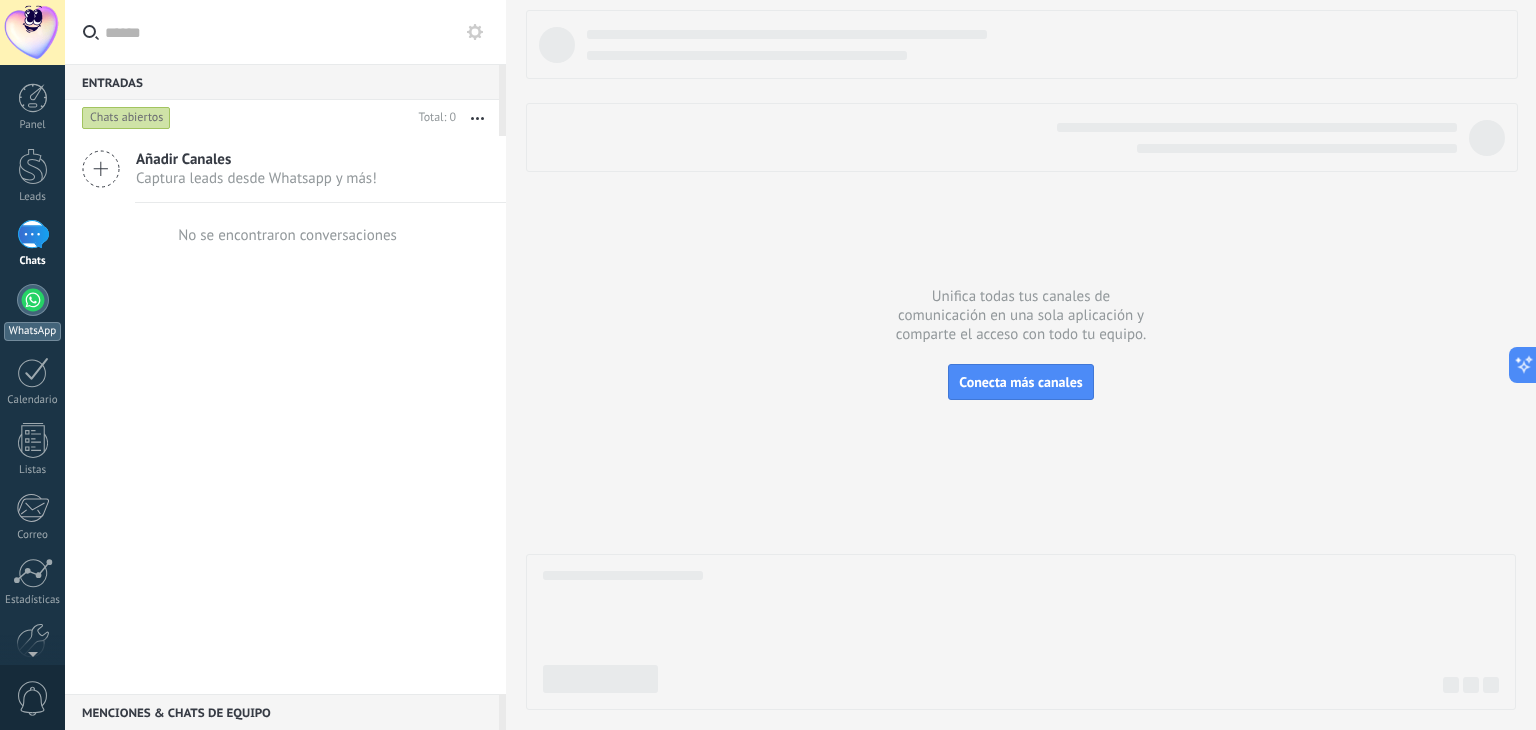click at bounding box center (33, 300) 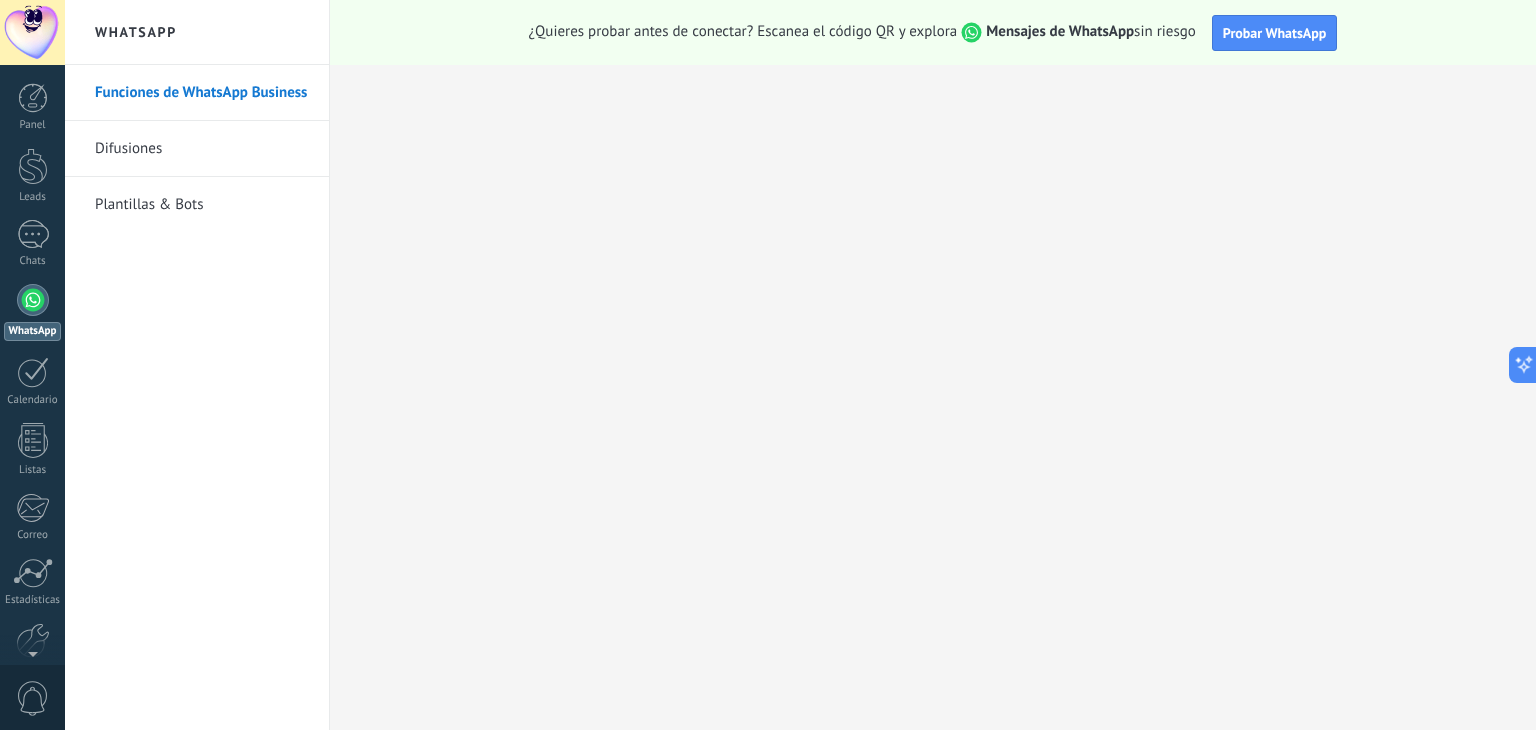 click on "Funciones de WhatsApp Business" at bounding box center (202, 93) 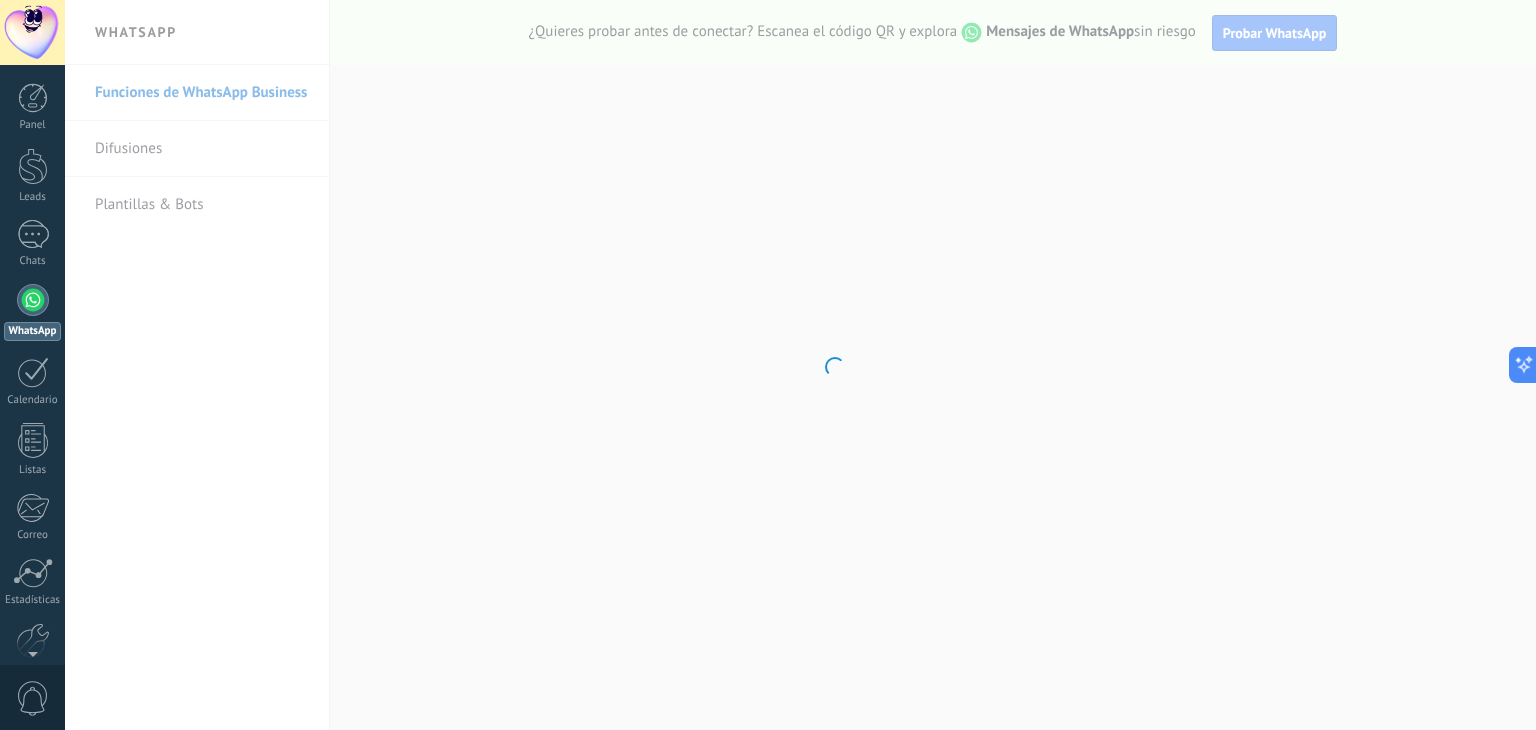 click on ".abccls-1,.abccls-2{fill-rule:evenodd}.abccls-2{fill:#fff} .abfcls-1{fill:none}.abfcls-2{fill:#fff} .abncls-1{isolation:isolate}.abncls-2{opacity:.06}.abncls-2,.abncls-3,.abncls-6{mix-blend-mode:multiply}.abncls-3{opacity:.15}.abncls-4,.abncls-8{fill:#fff}.abncls-5{fill:url(#abnlinear-gradient)}.abncls-6{opacity:.04}.abncls-7{fill:url(#abnlinear-gradient-2)}.abncls-8{fill-rule:evenodd} .abqst0{fill:#ffa200} .abwcls-1{fill:#252525} .cls-1{isolation:isolate} .acicls-1{fill:none} .aclcls-1{fill:#232323} .acnst0{display:none} .addcls-1,.addcls-2{fill:none;stroke-miterlimit:10}.addcls-1{stroke:#dfe0e5}.addcls-2{stroke:#a1a7ab} .adecls-1,.adecls-2{fill:none;stroke-miterlimit:10}.adecls-1{stroke:#dfe0e5}.adecls-2{stroke:#a1a7ab} .adqcls-1{fill:#8591a5;fill-rule:evenodd} .aeccls-1{fill:#5c9f37} .aeecls-1{fill:#f86161} .aejcls-1{fill:#8591a5;fill-rule:evenodd} .aekcls-1{fill-rule:evenodd} .aelcls-1{fill-rule:evenodd;fill:currentColor} .aemcls-1{fill-rule:evenodd;fill:currentColor} .aencls-2{fill:#f86161;opacity:.3}" at bounding box center (768, 365) 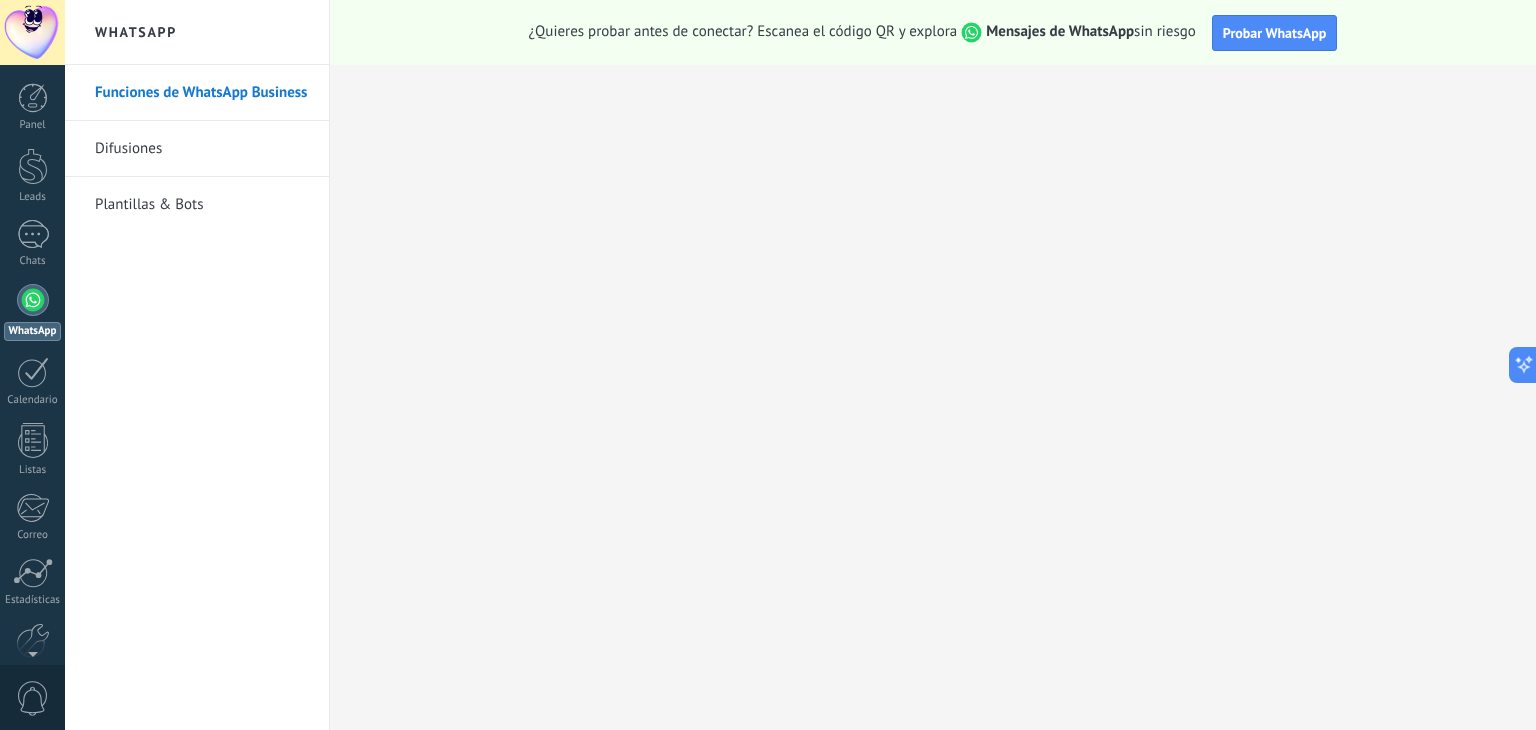click on "Difusiones" at bounding box center (202, 149) 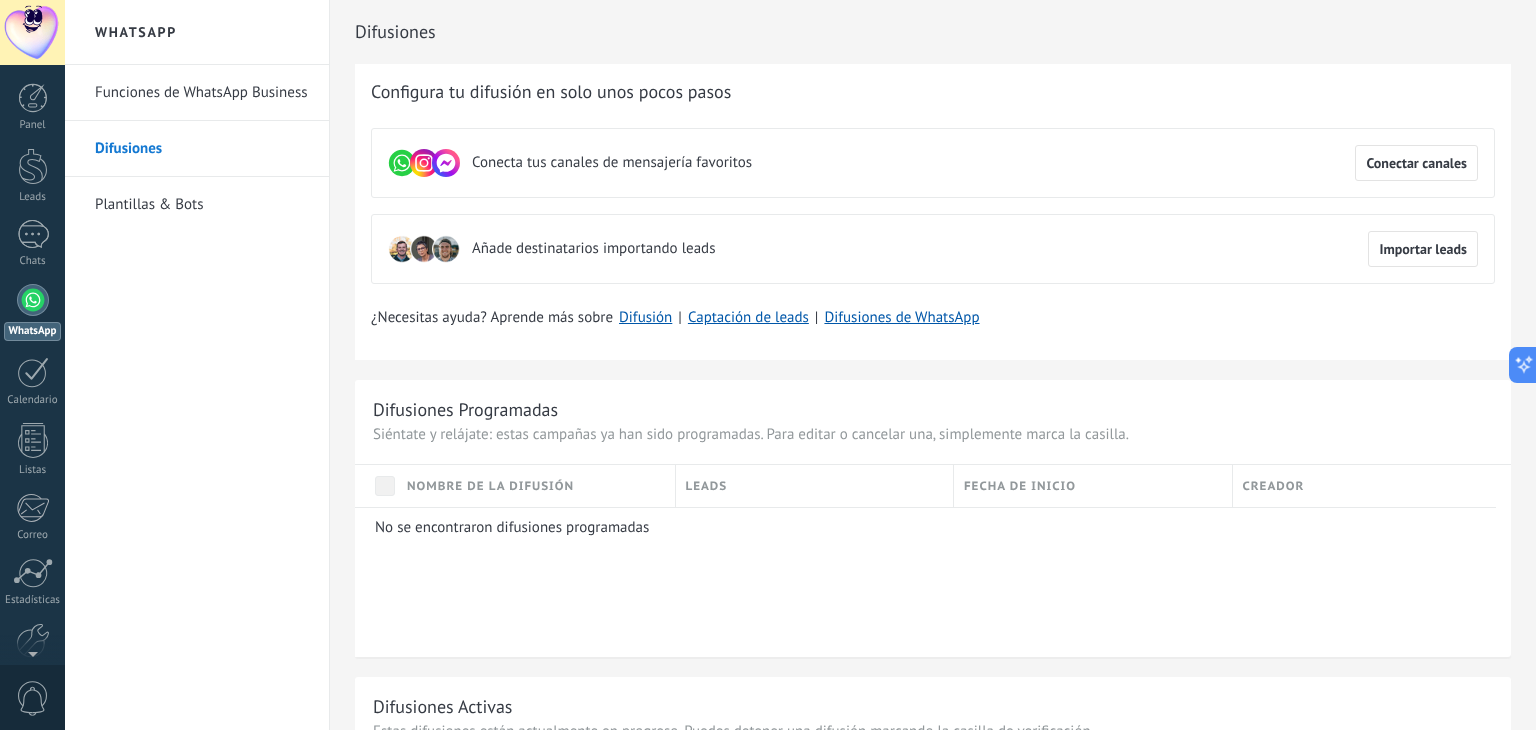 click on "Plantillas & Bots" at bounding box center [202, 205] 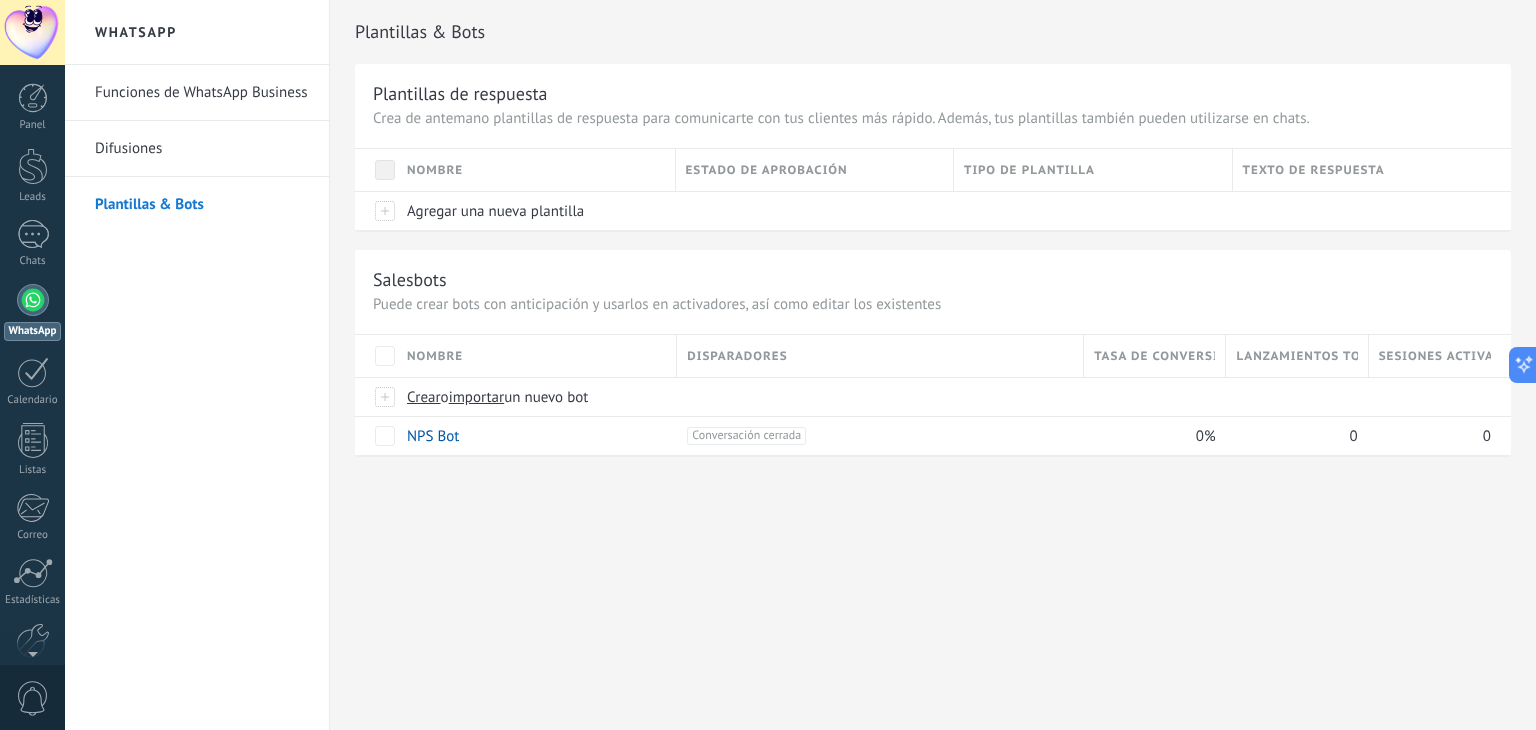 click on "Difusiones" at bounding box center [202, 149] 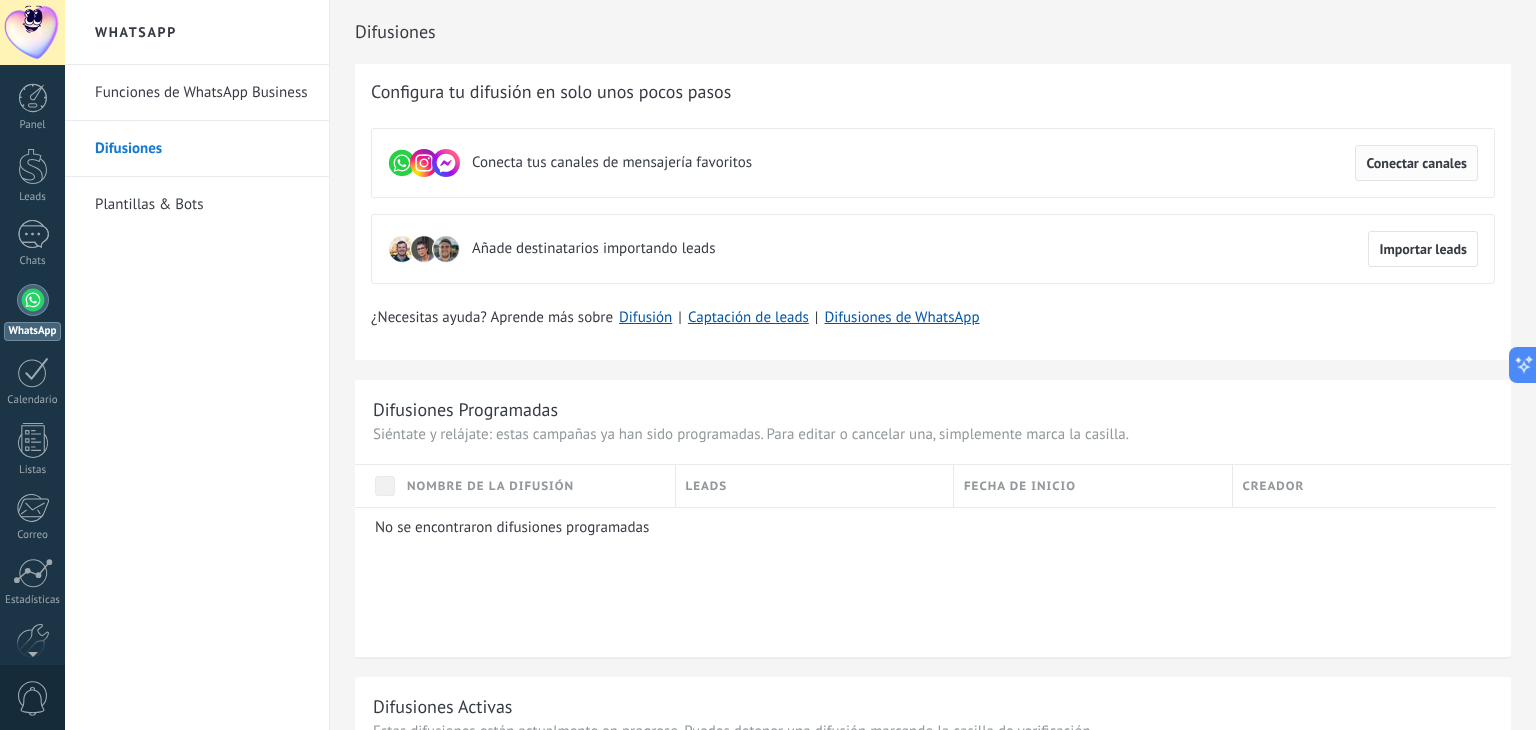 click on "Conectar canales" at bounding box center (1416, 163) 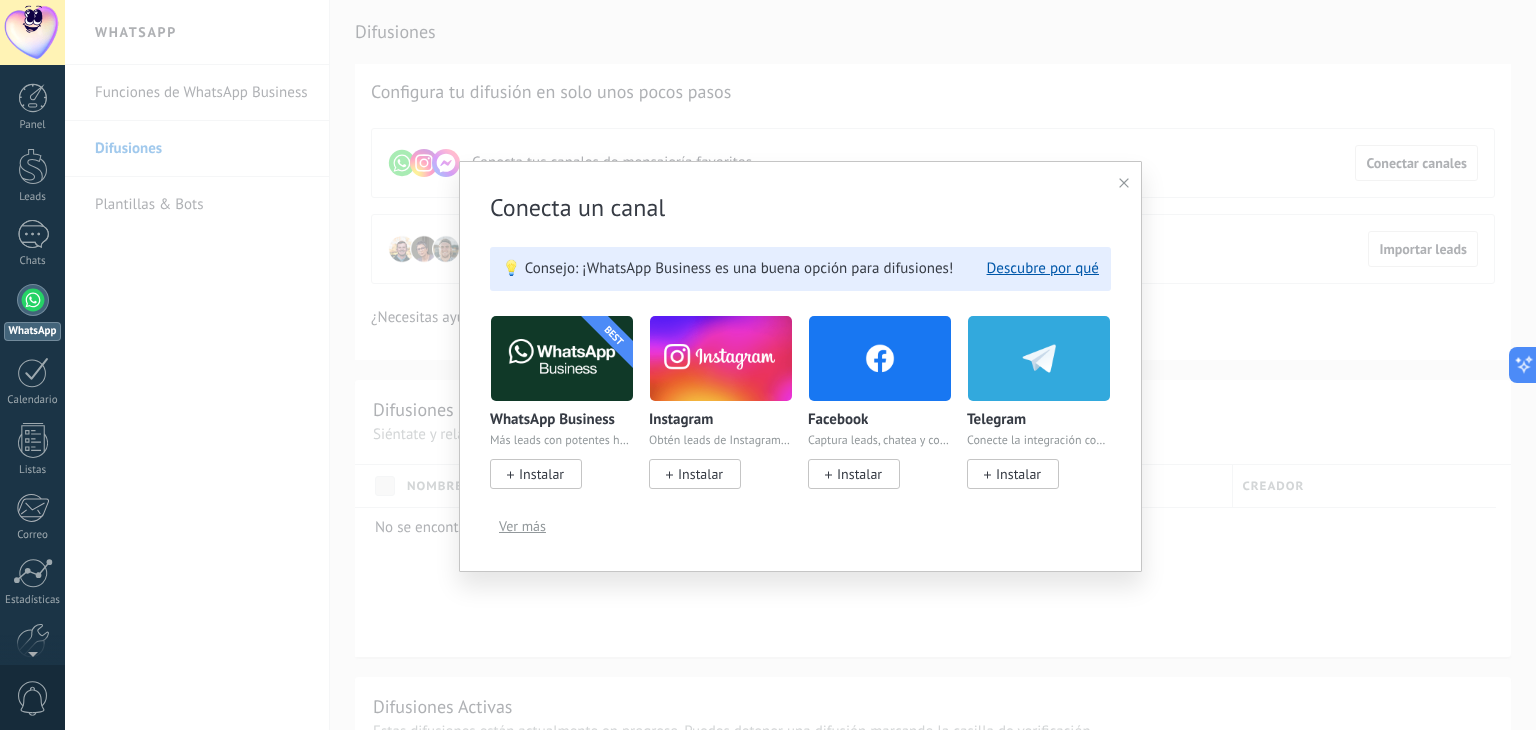 click at bounding box center [1124, 183] 